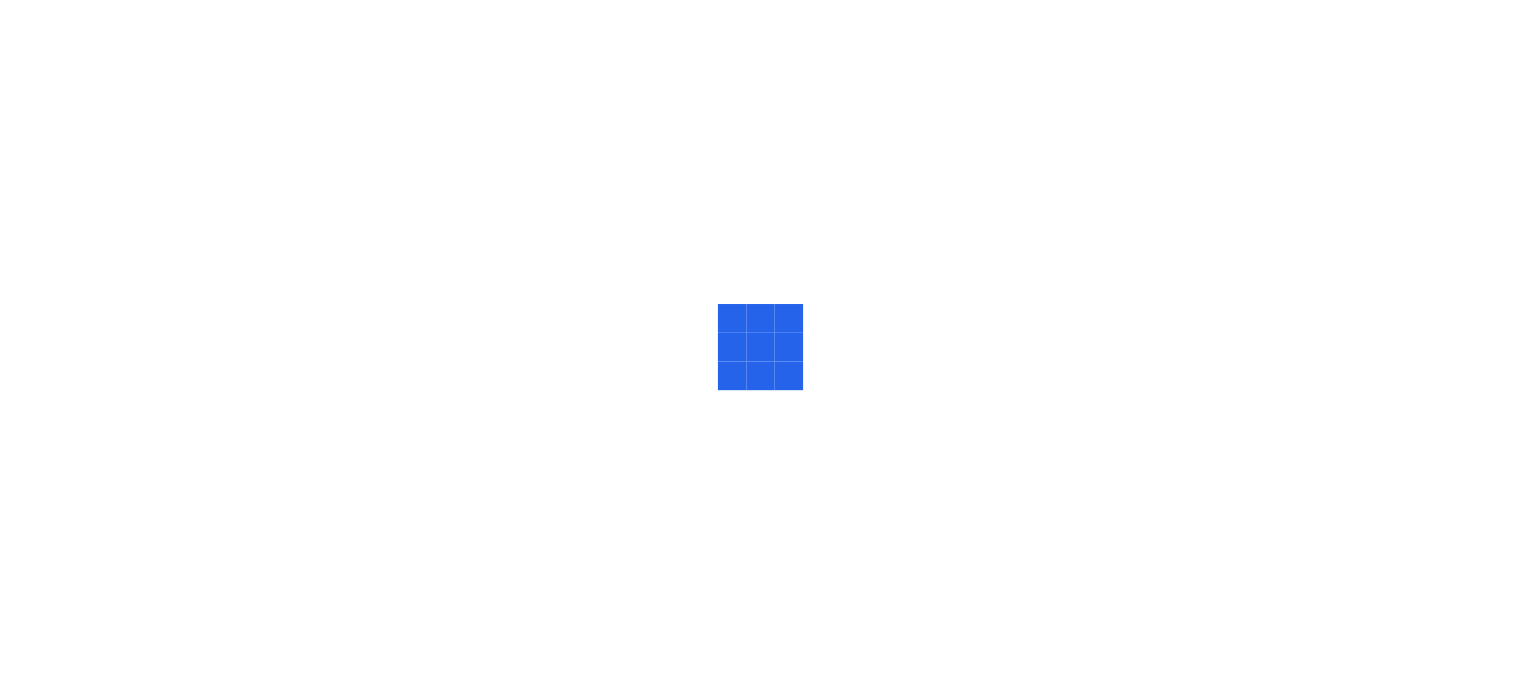 scroll, scrollTop: 0, scrollLeft: 0, axis: both 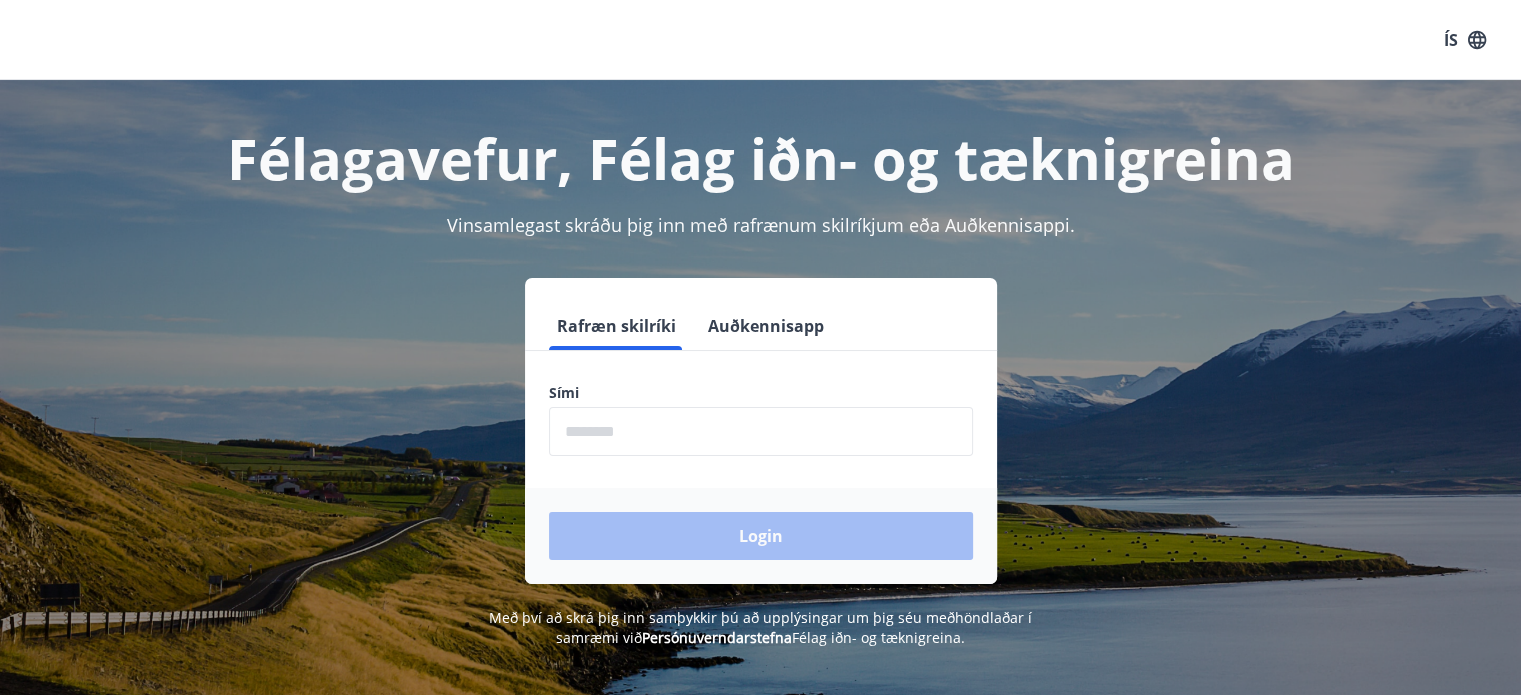 click at bounding box center [761, 431] 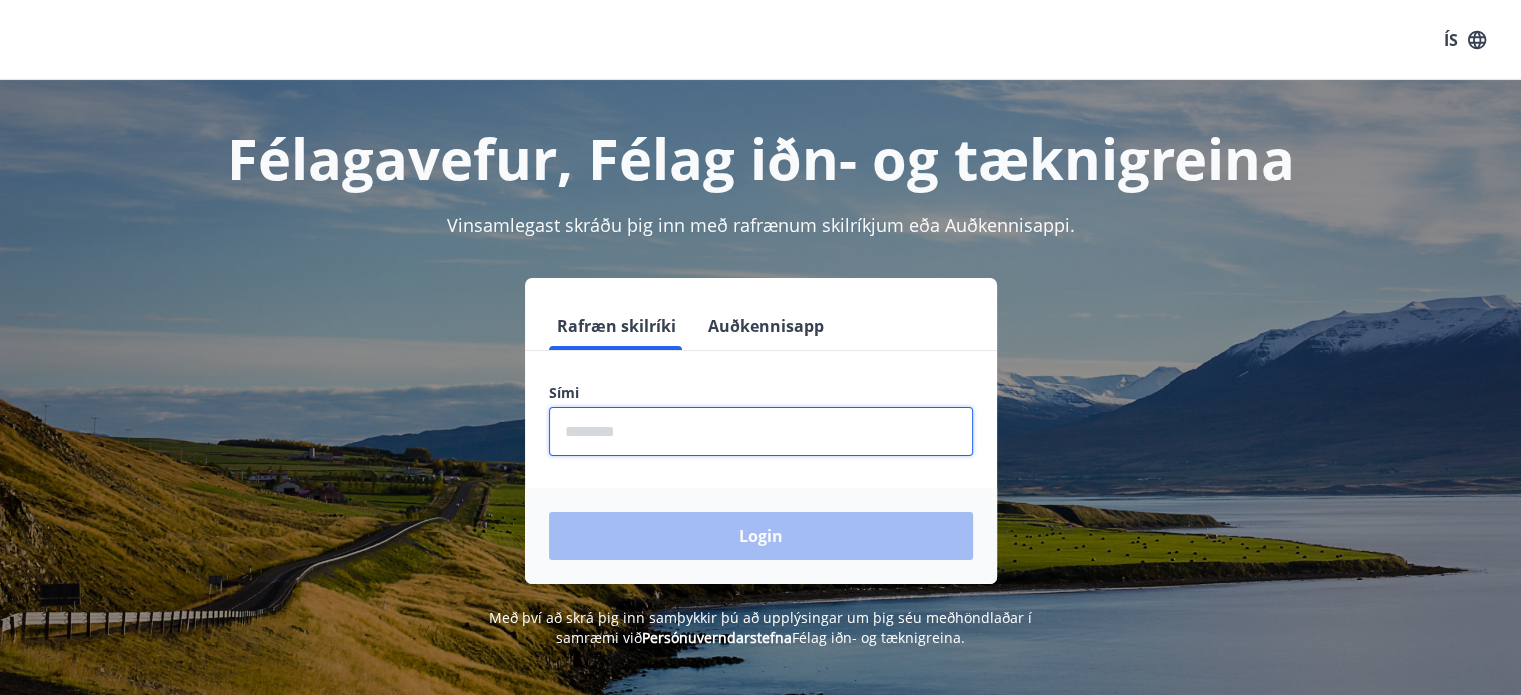 type on "********" 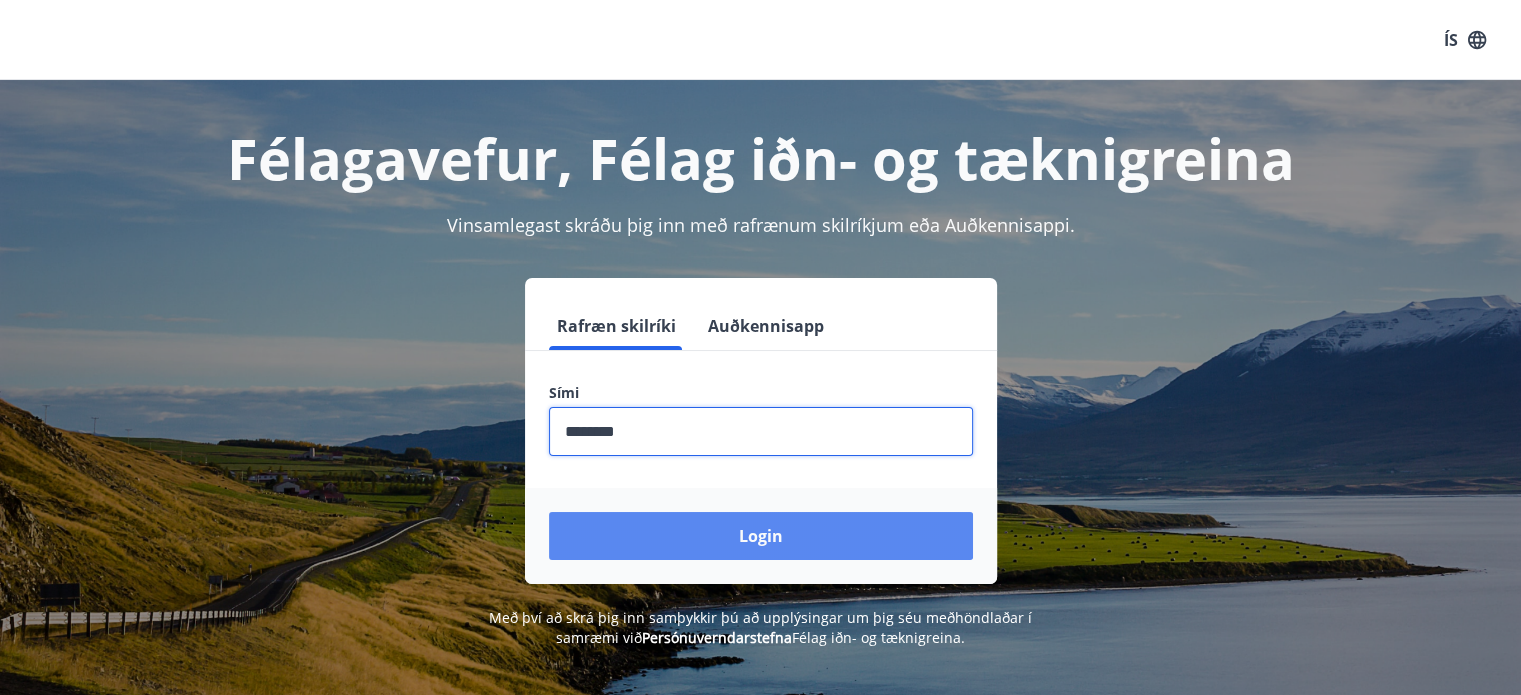 click on "Login" at bounding box center [761, 536] 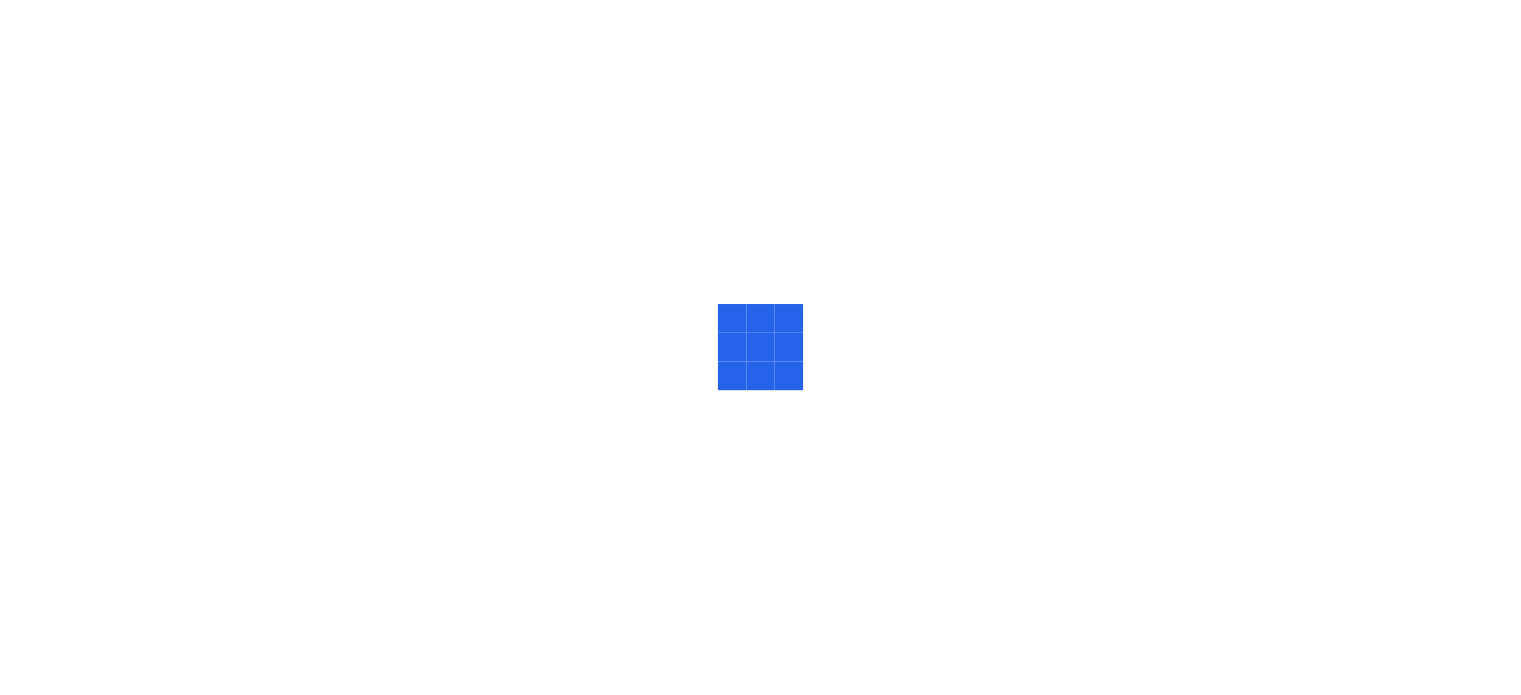 scroll, scrollTop: 0, scrollLeft: 0, axis: both 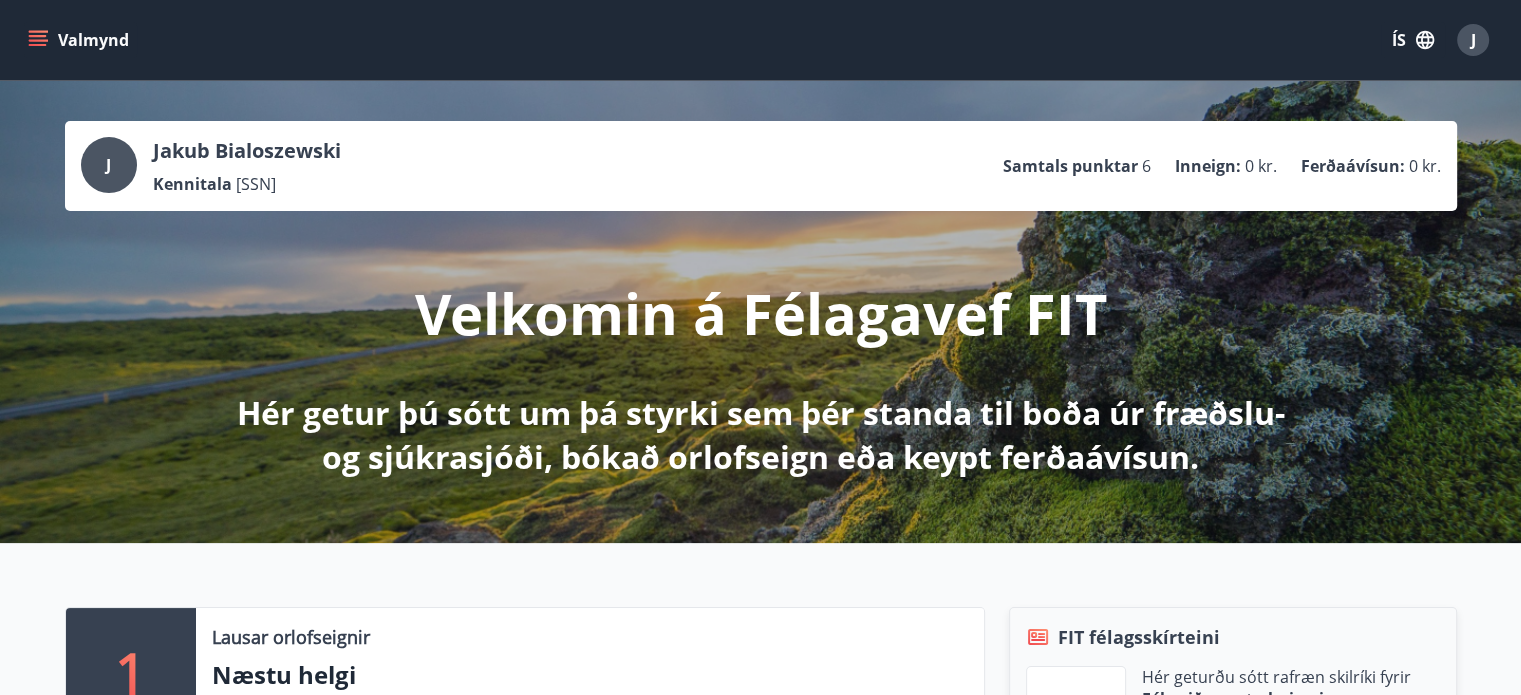 click on "Valmynd" at bounding box center (80, 40) 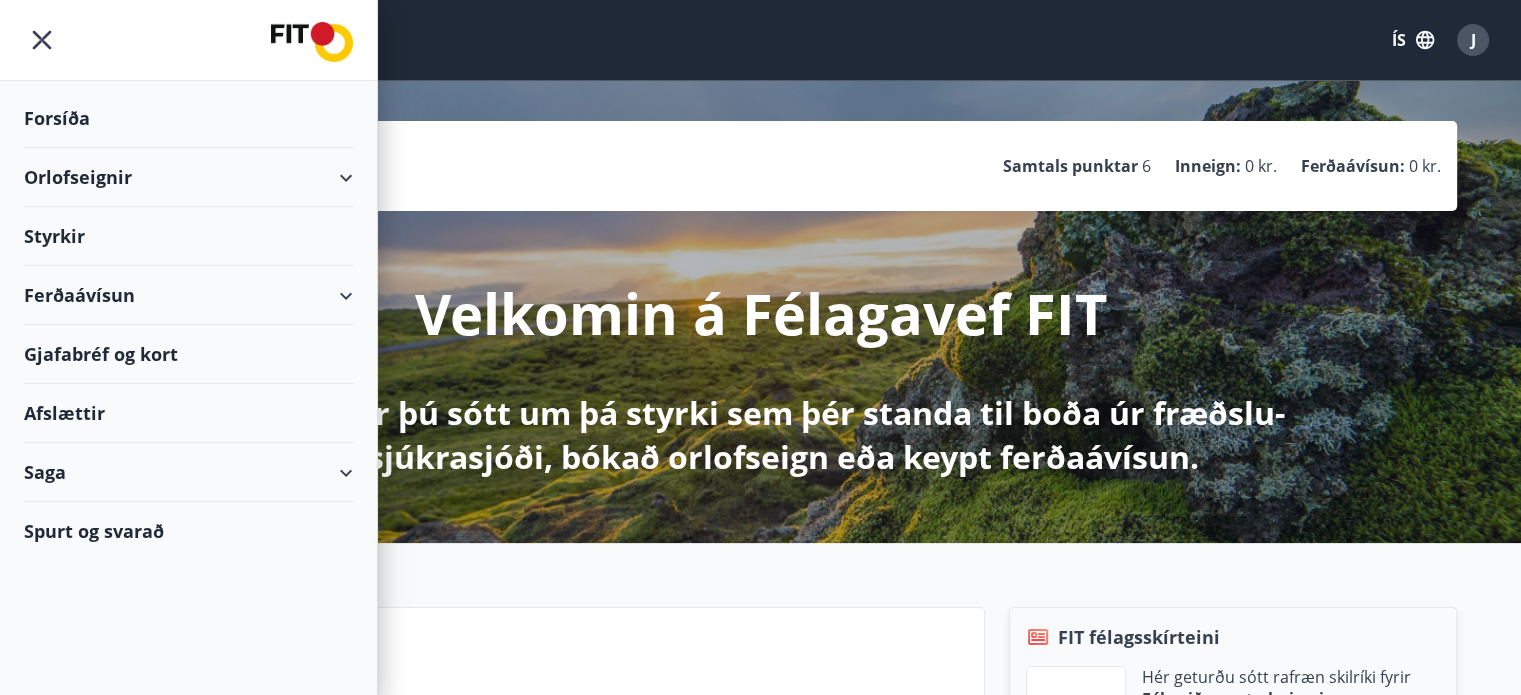 click on "Styrkir" at bounding box center (188, 118) 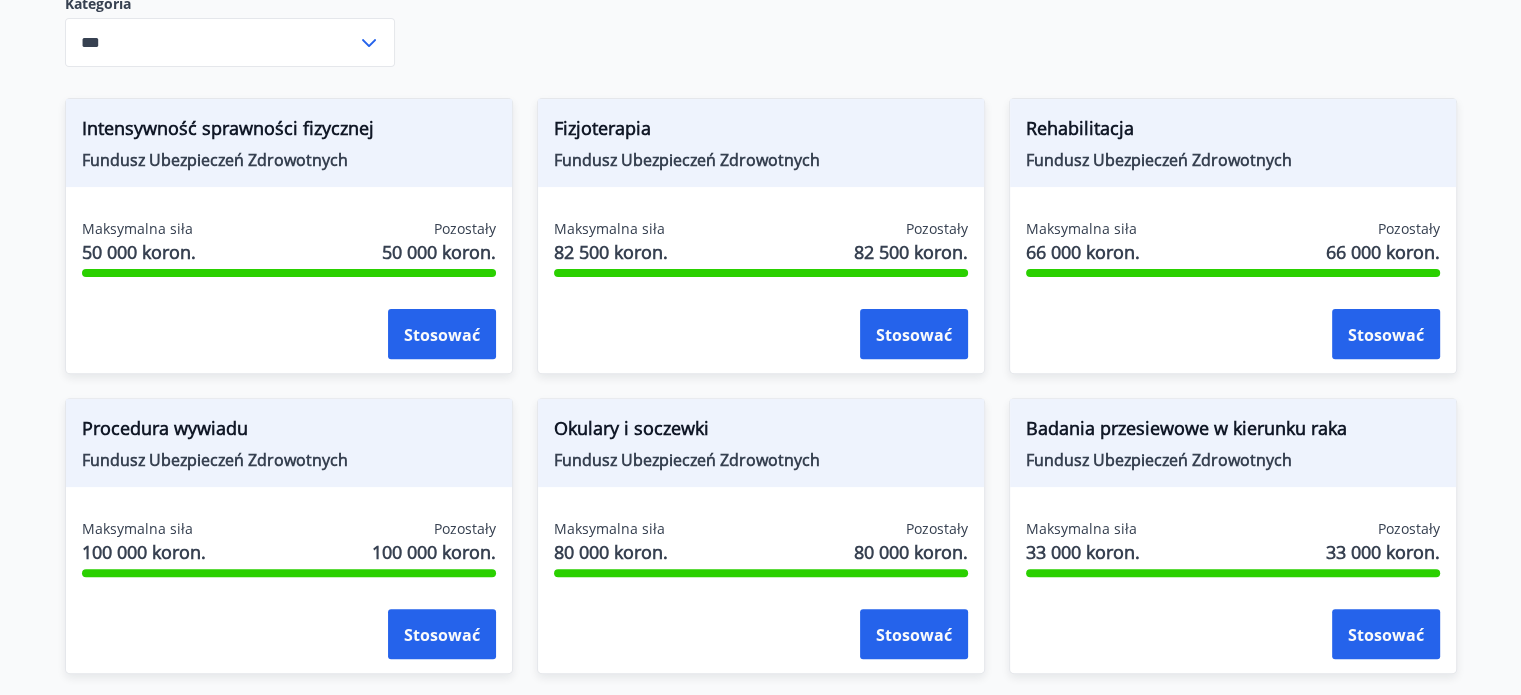 scroll, scrollTop: 621, scrollLeft: 0, axis: vertical 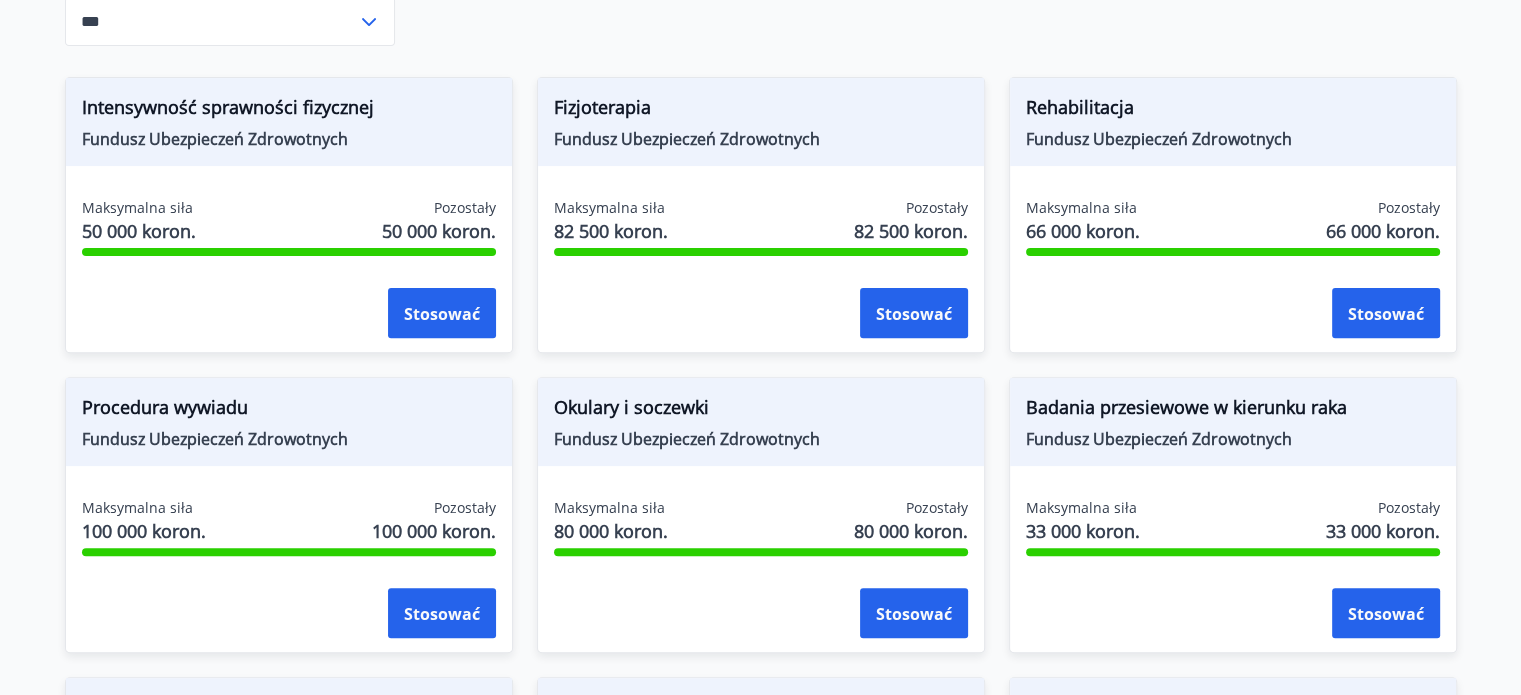 click on "Fizjoterapia Fundusz Ubezpieczeń Zdrowotnych Maksymalna siła [CURRENCY]. Pozostały [CURRENCY]. Stosować" at bounding box center [749, 203] 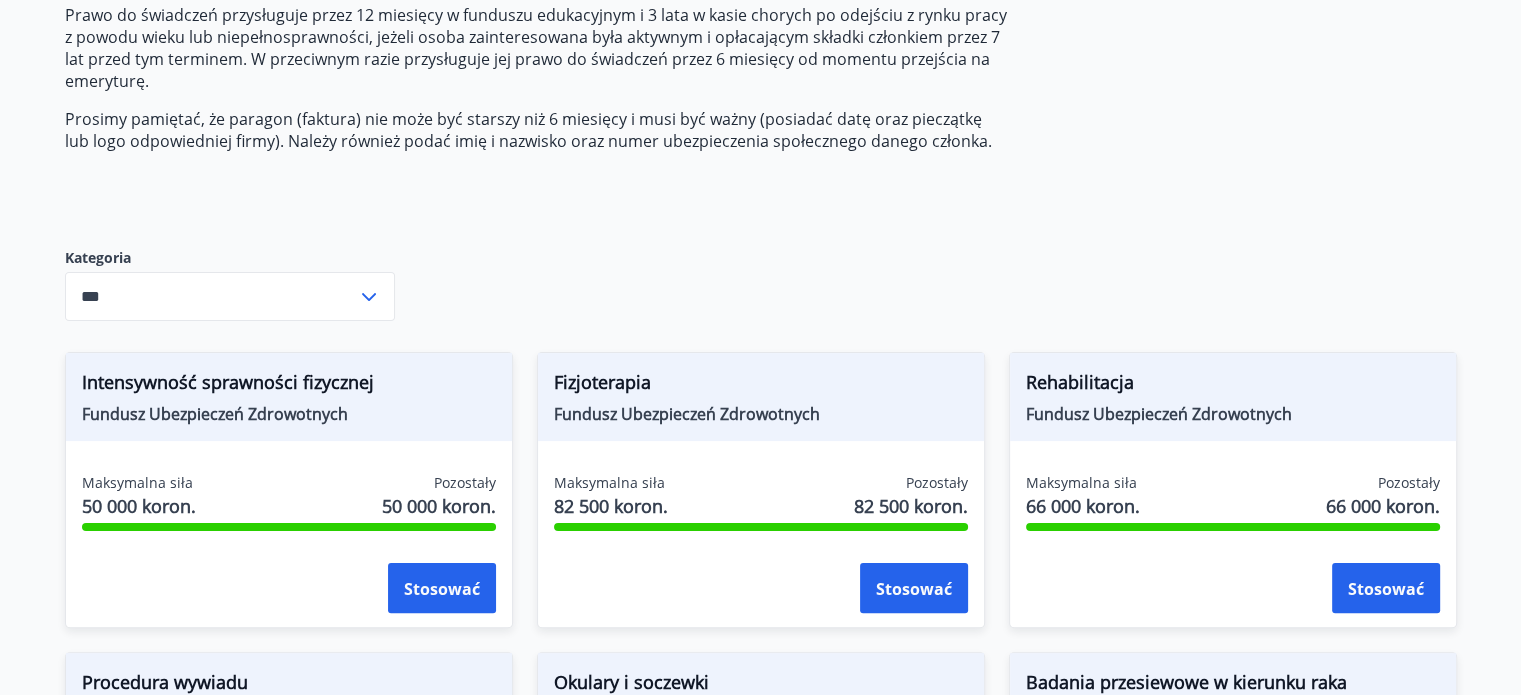 scroll, scrollTop: 321, scrollLeft: 0, axis: vertical 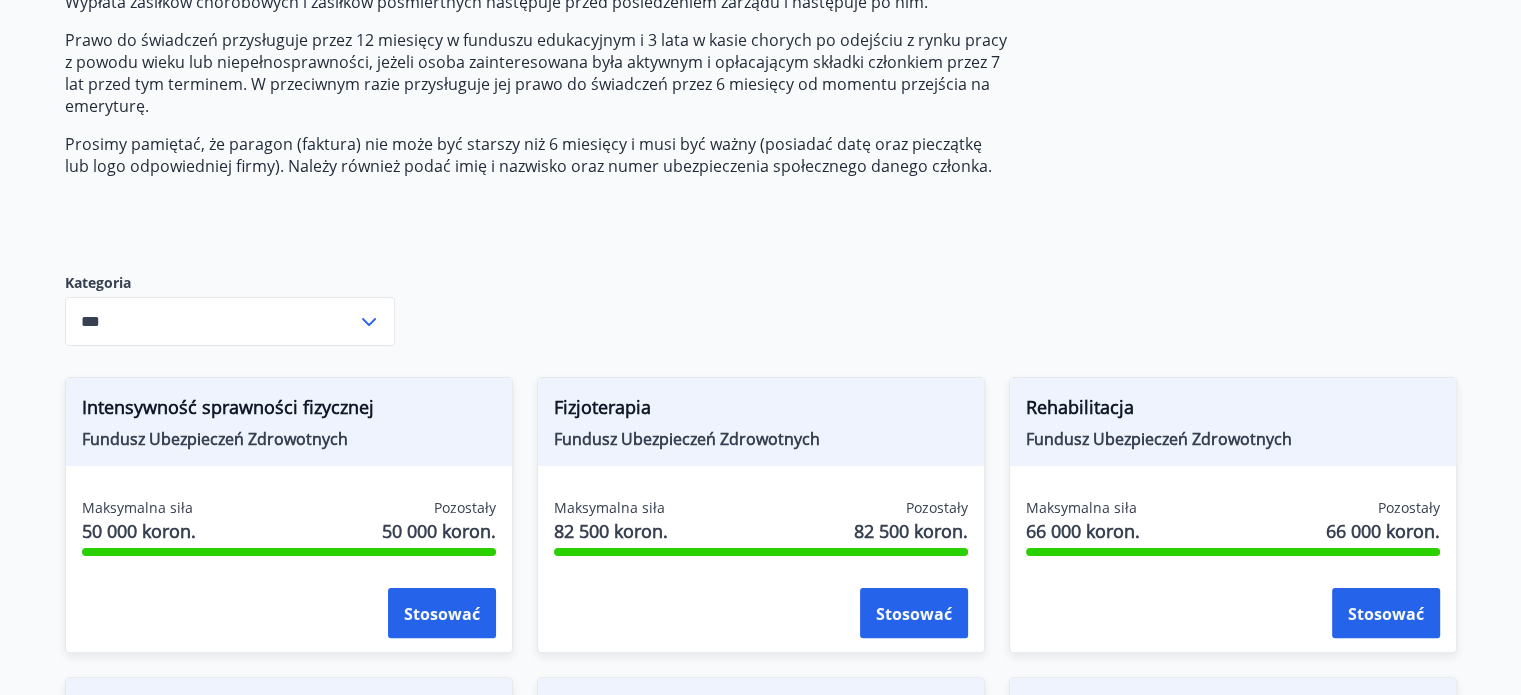 click on "***" at bounding box center (211, 321) 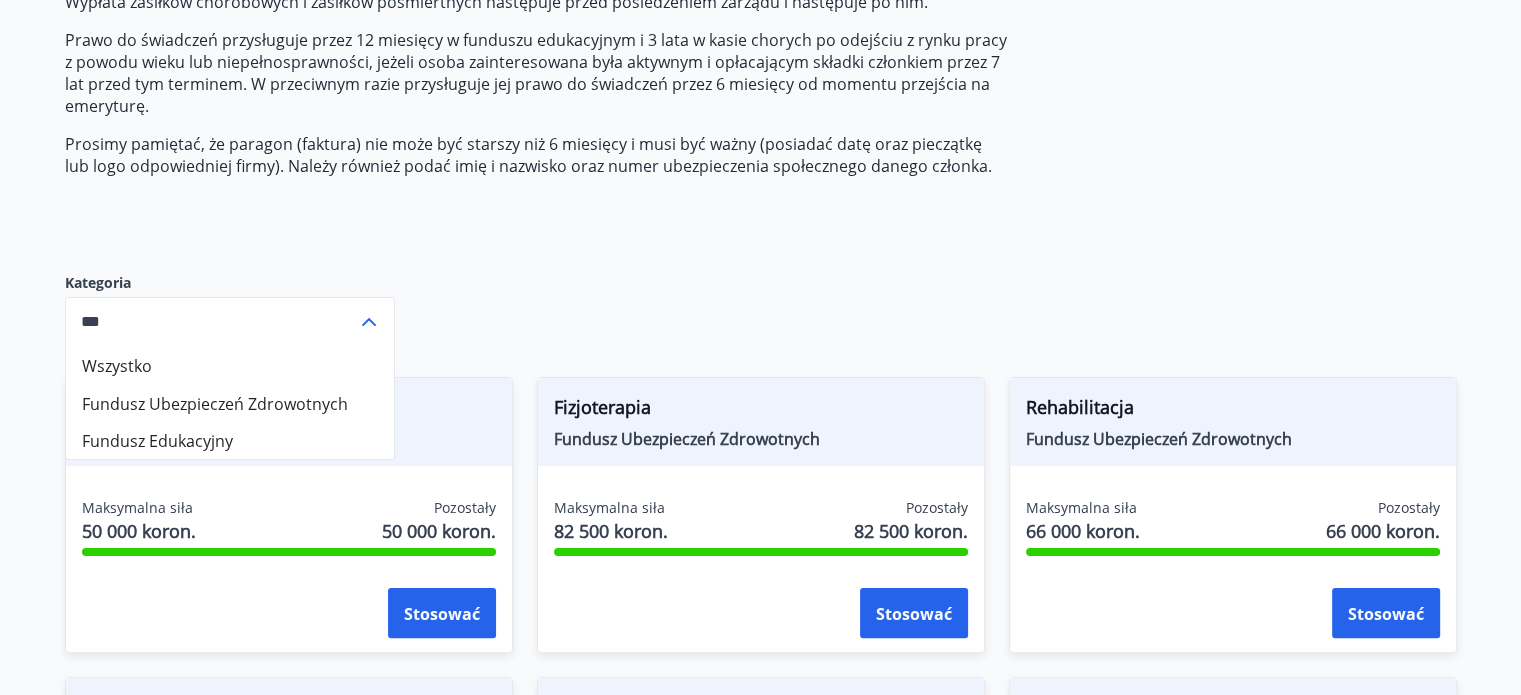 click on "Fundusz Edukacyjny" at bounding box center [230, 440] 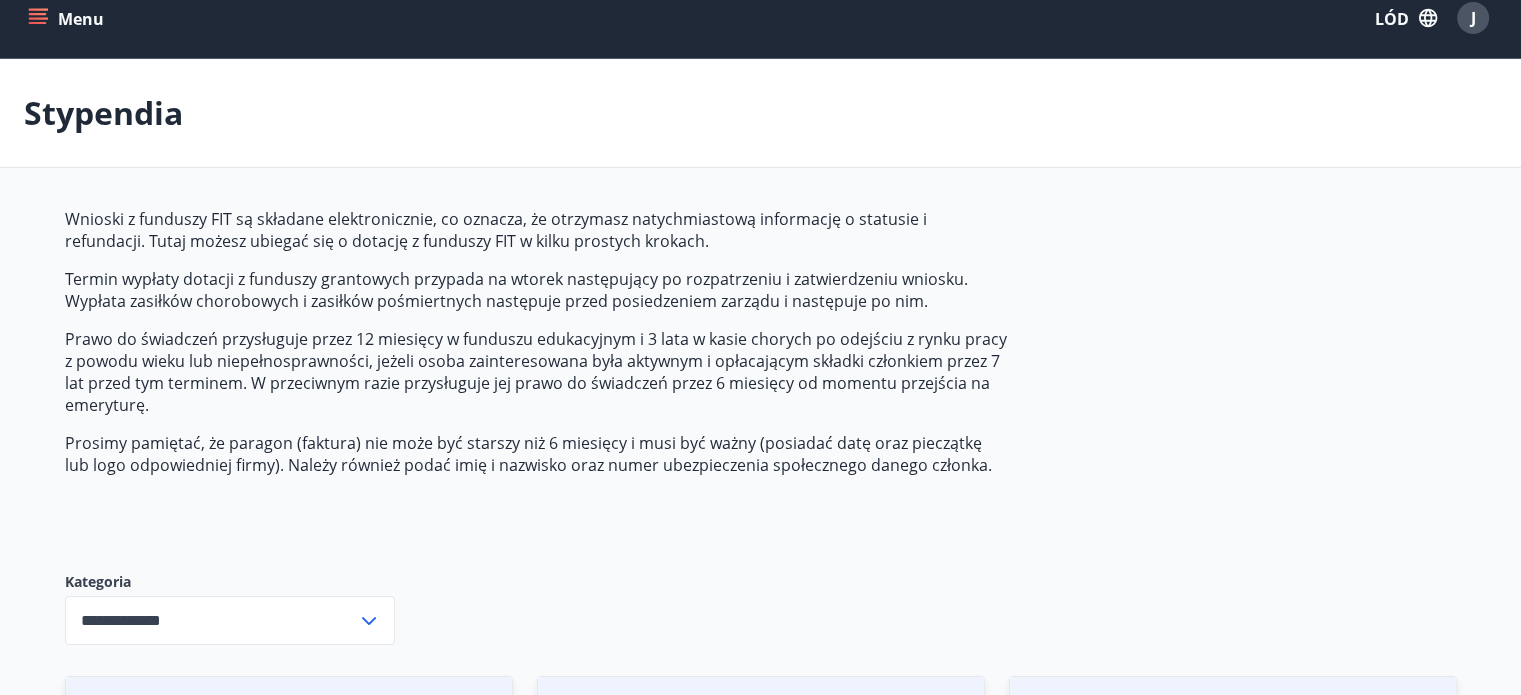 scroll, scrollTop: 0, scrollLeft: 0, axis: both 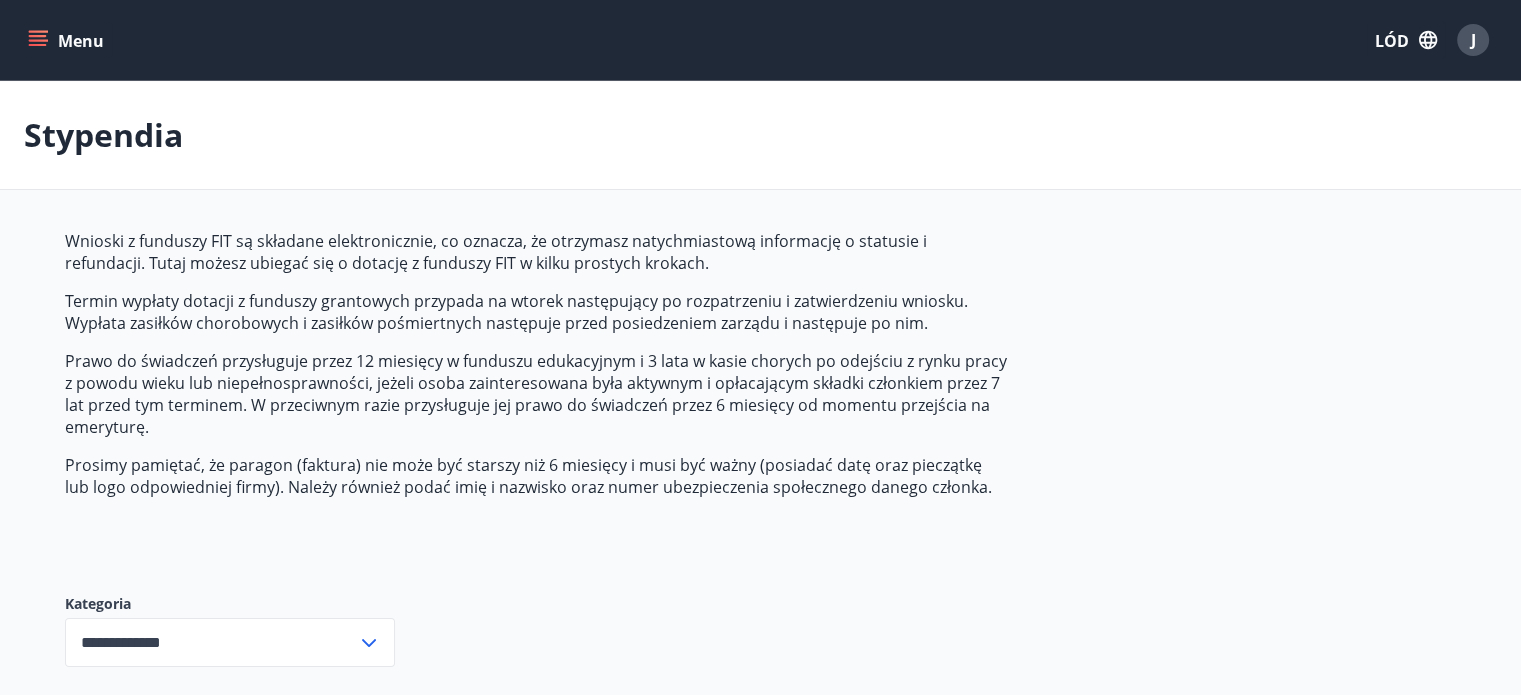 click on "Menu" at bounding box center [81, 41] 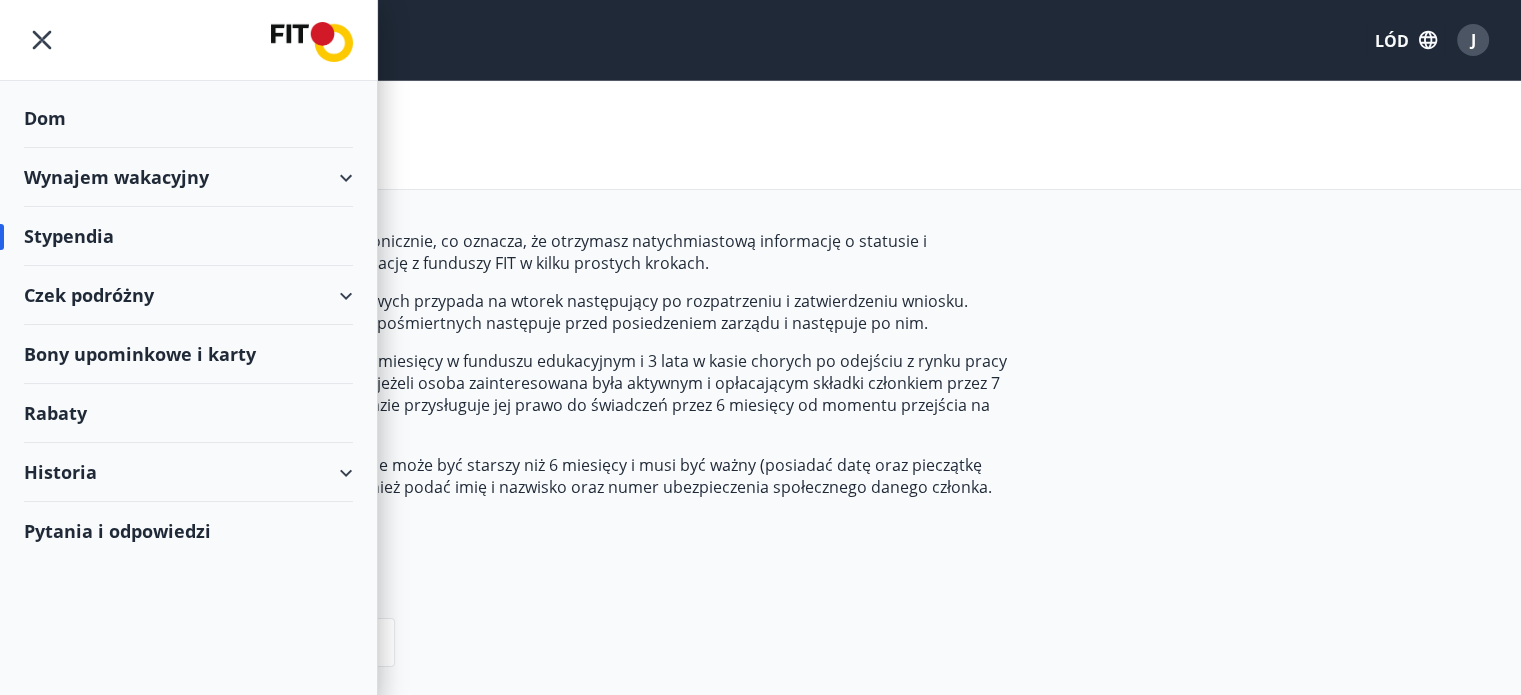 click on "Stypendia" at bounding box center (188, 236) 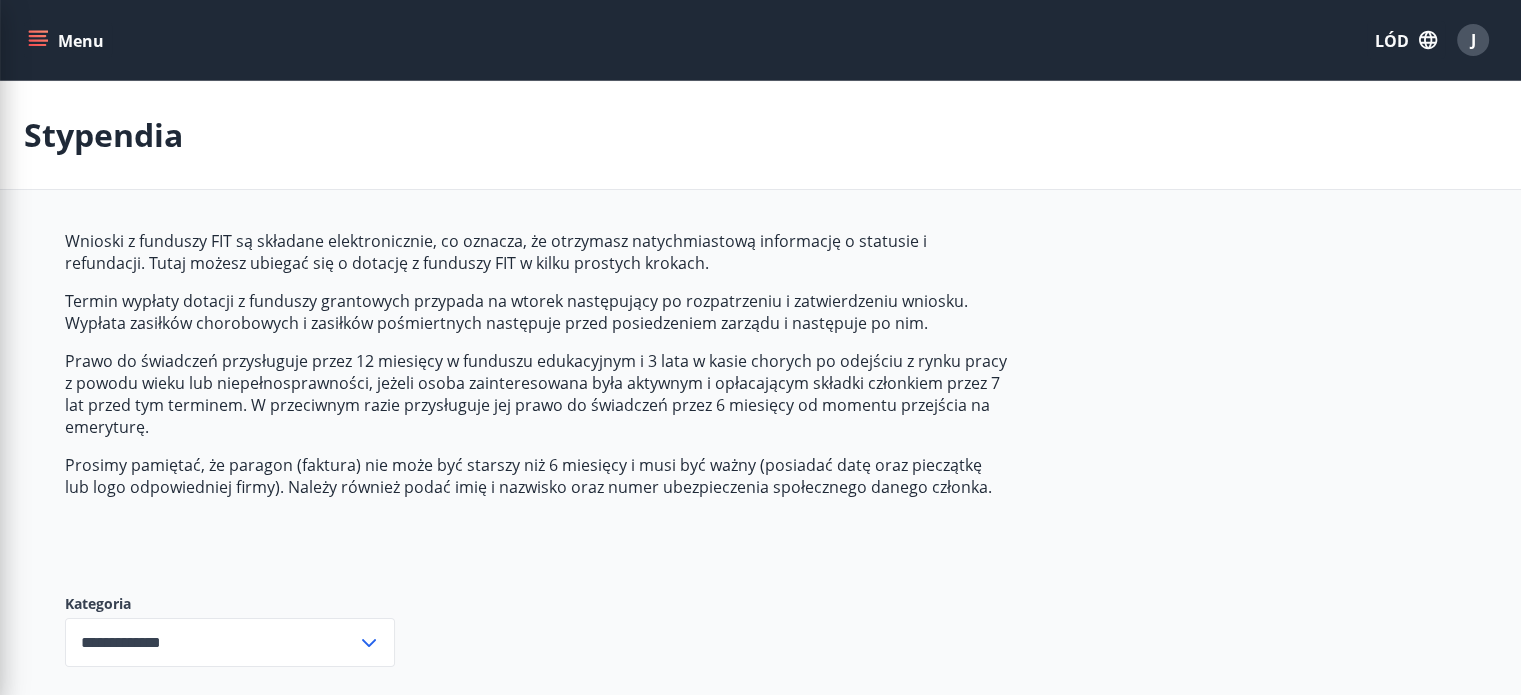 click on "Wnioski z funduszy FIT są składane elektronicznie, co oznacza, że otrzymasz natychmiastową informację o statusie i refundacji. Tutaj możesz ubiegać się o dotację z funduszy FIT w kilku prostych krokach." at bounding box center (537, 252) 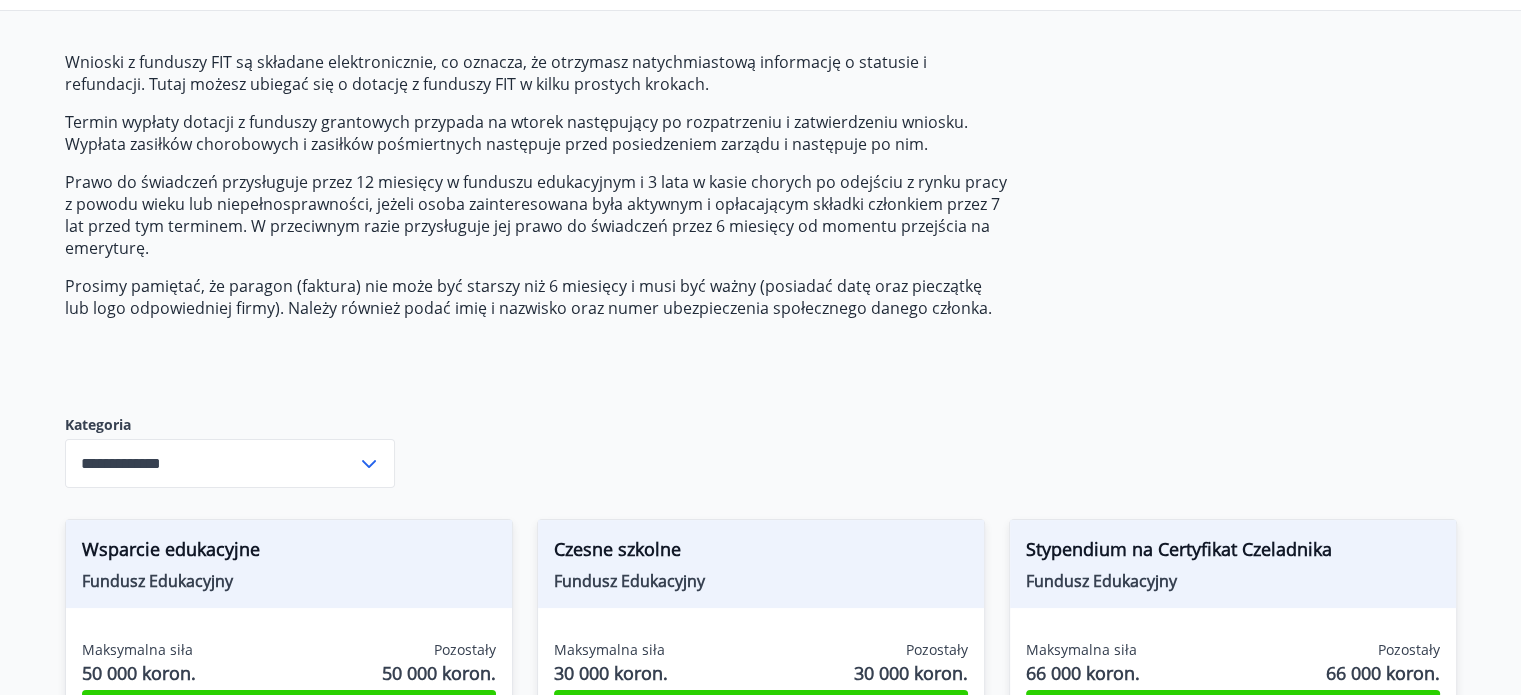 scroll, scrollTop: 200, scrollLeft: 0, axis: vertical 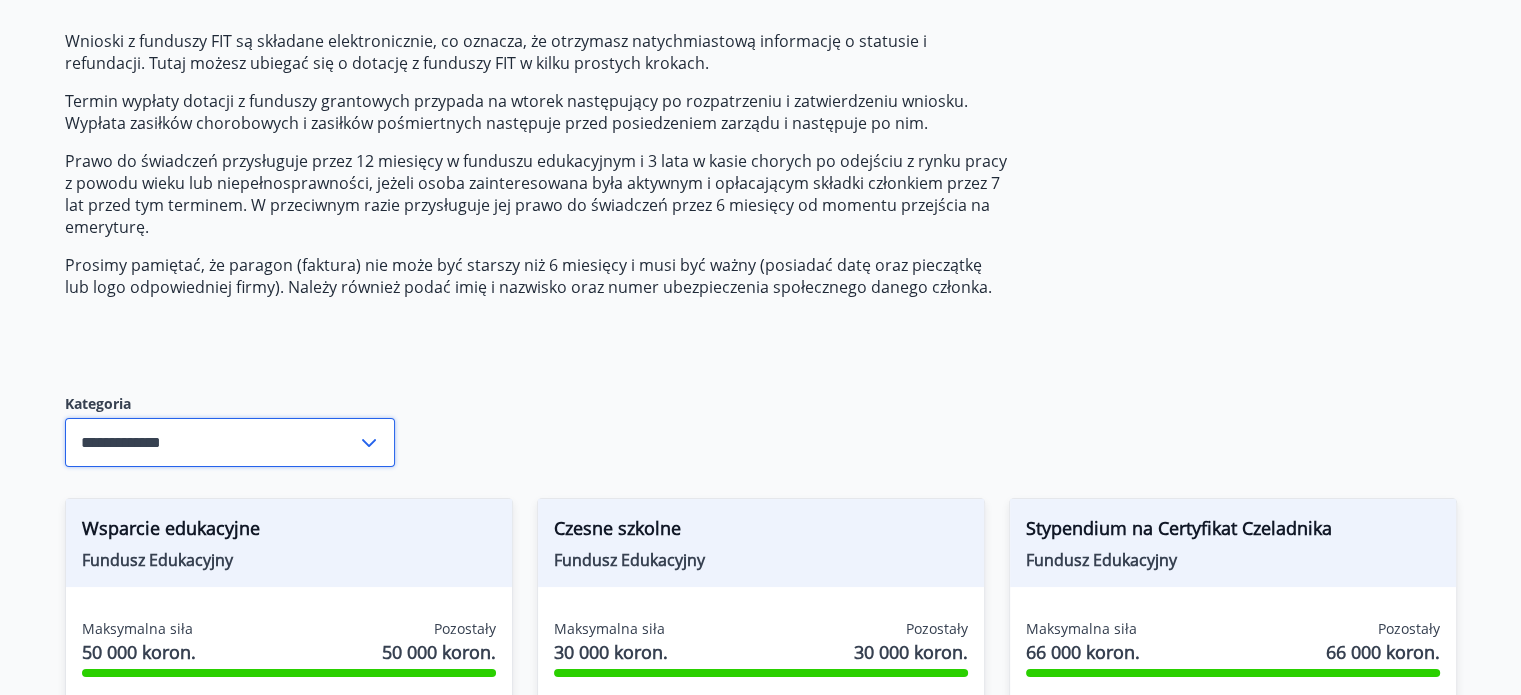 click on "**********" at bounding box center [211, 442] 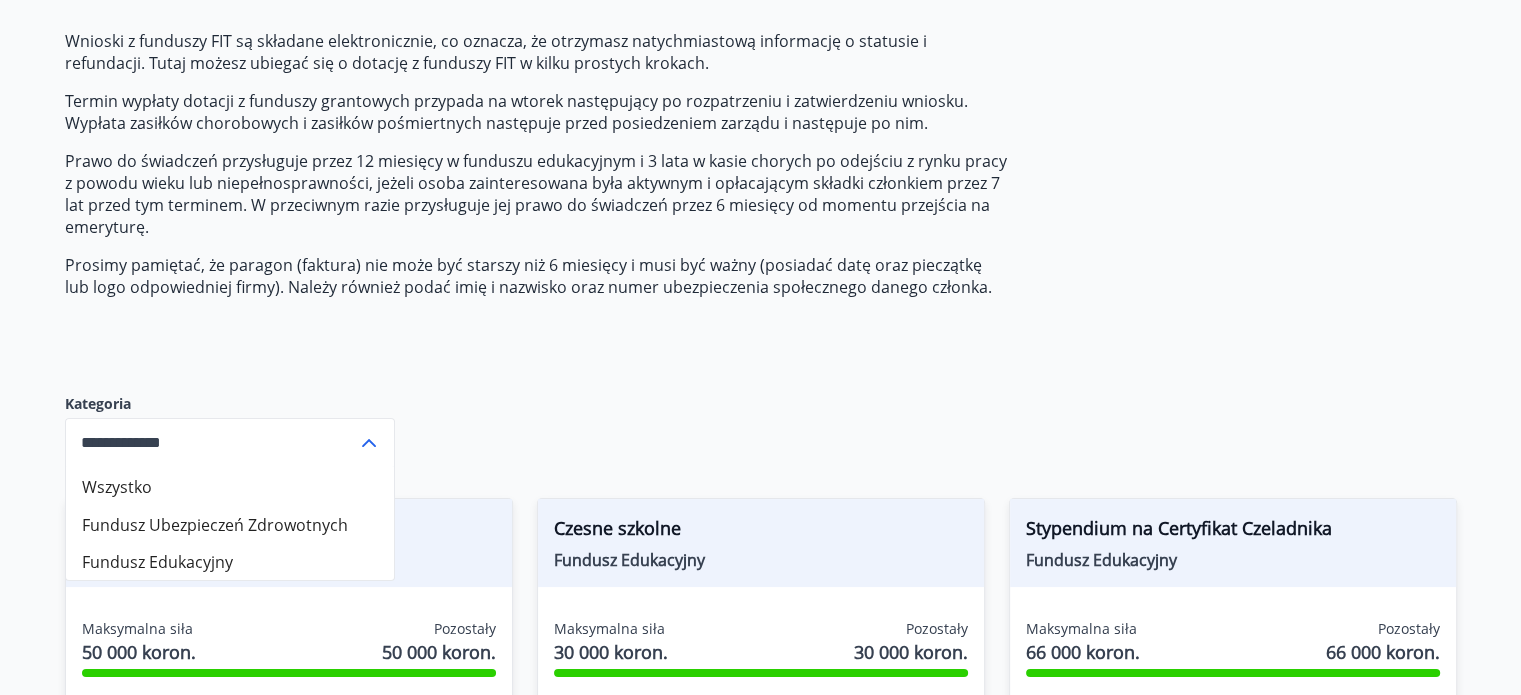 click on "Wszystko" at bounding box center (230, 486) 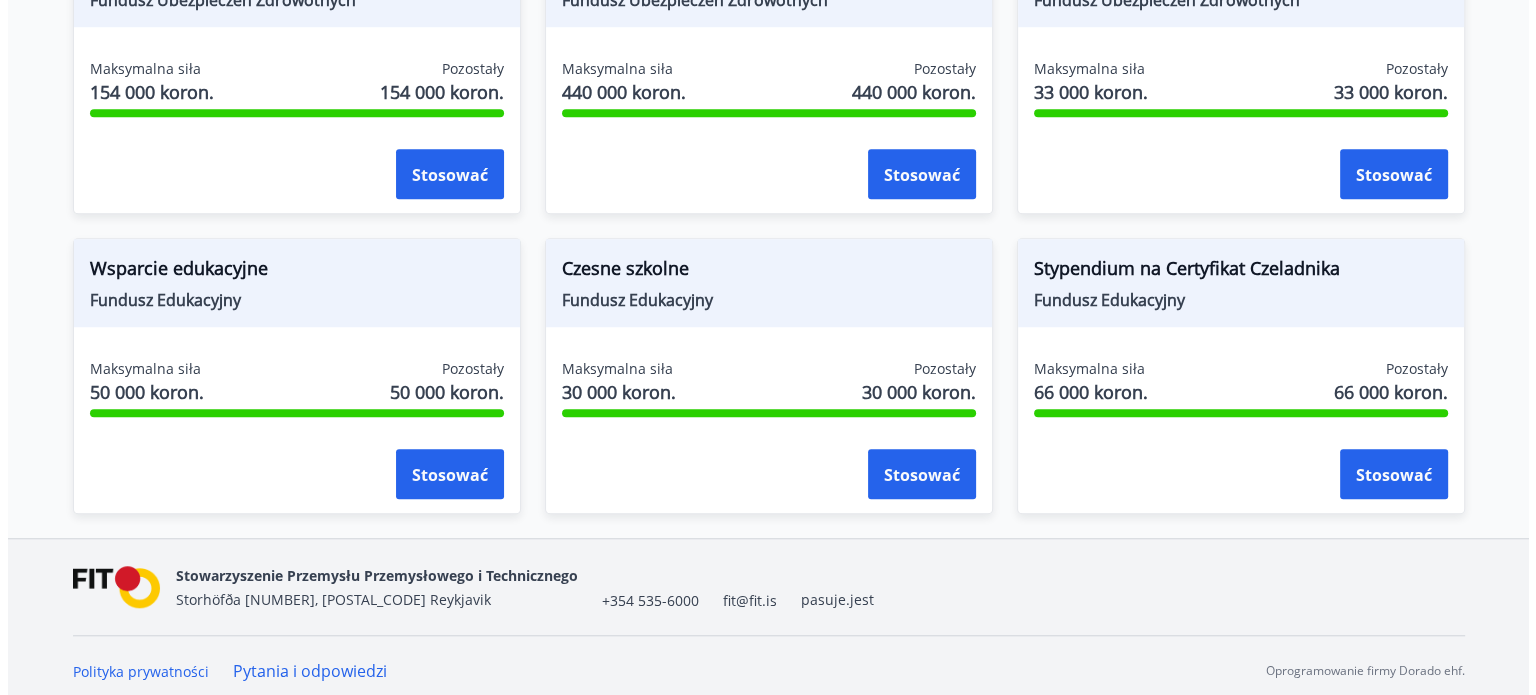 scroll, scrollTop: 1668, scrollLeft: 0, axis: vertical 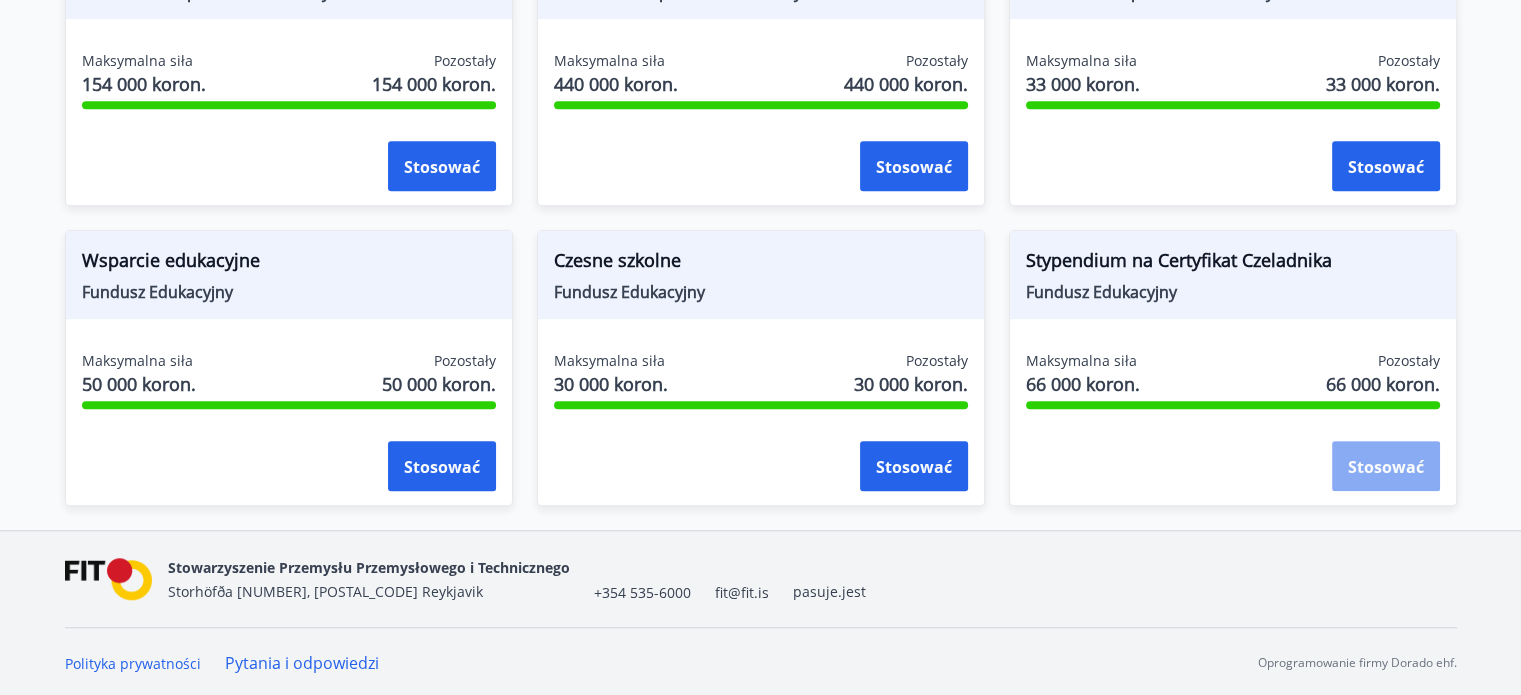 click on "Stosować" at bounding box center (1386, 467) 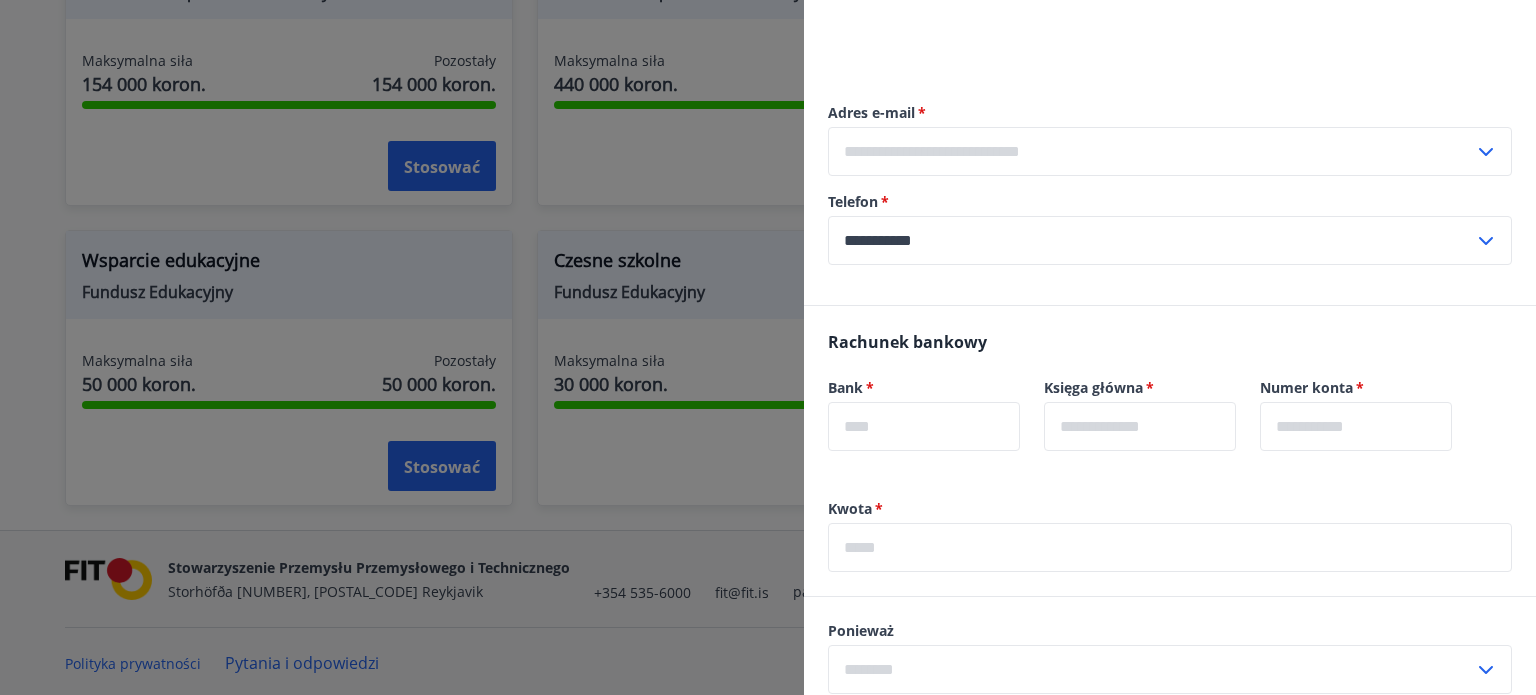 scroll, scrollTop: 400, scrollLeft: 0, axis: vertical 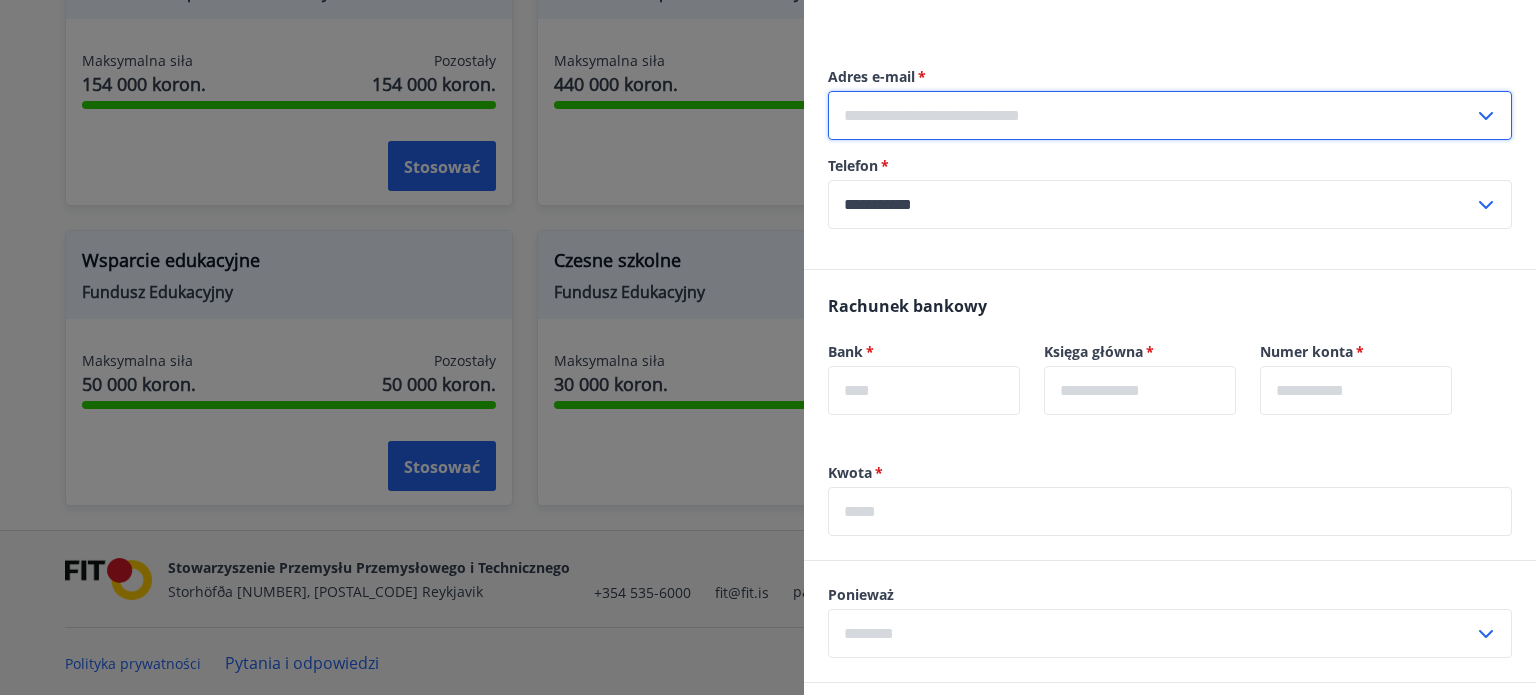 click at bounding box center [1151, 115] 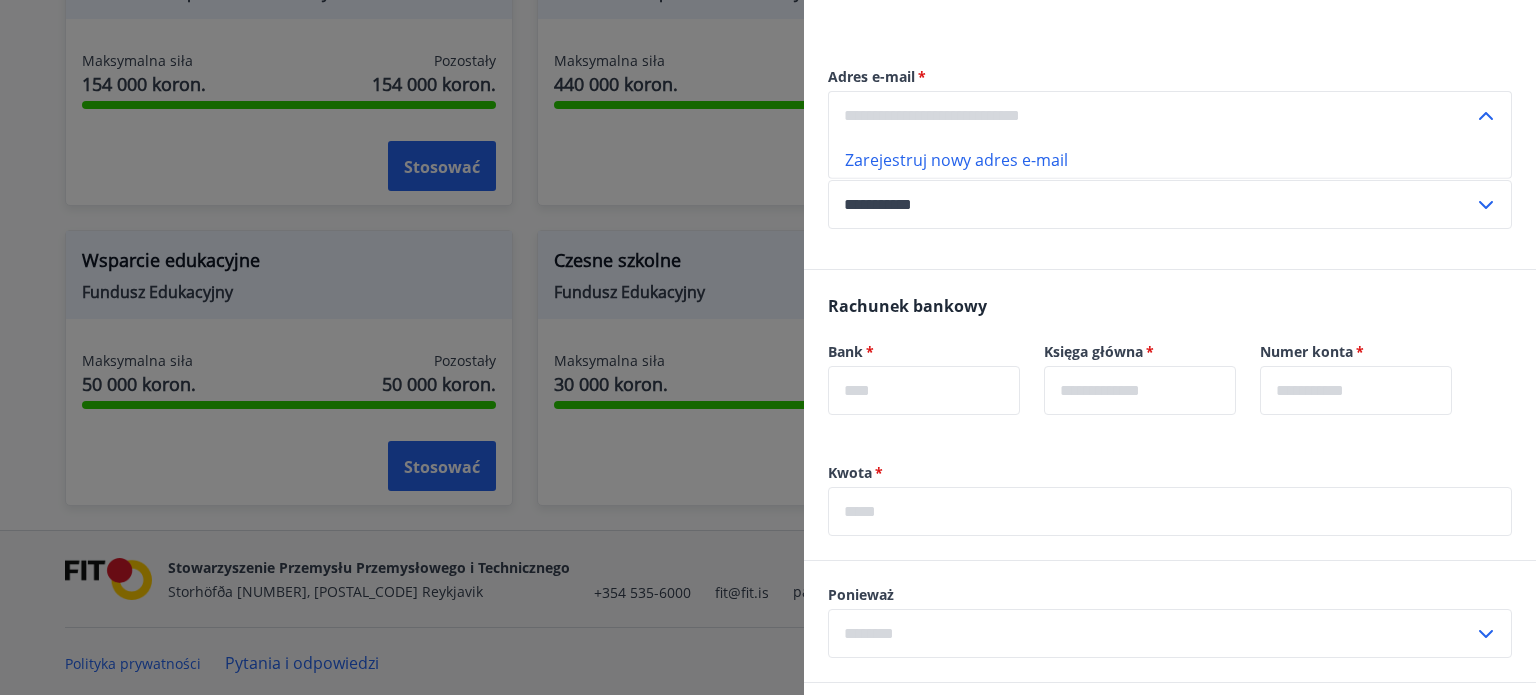 type 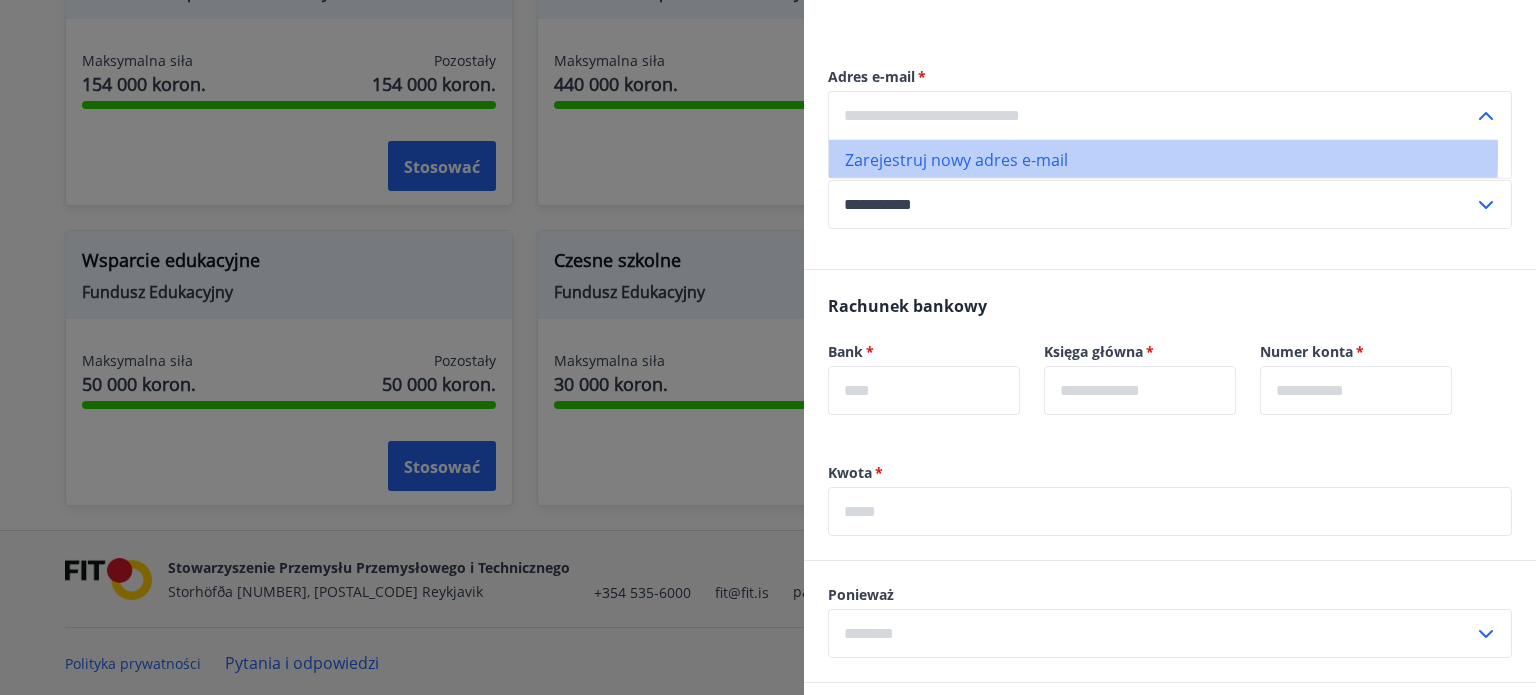 click on "Zarejestruj nowy adres e-mail" at bounding box center [956, 160] 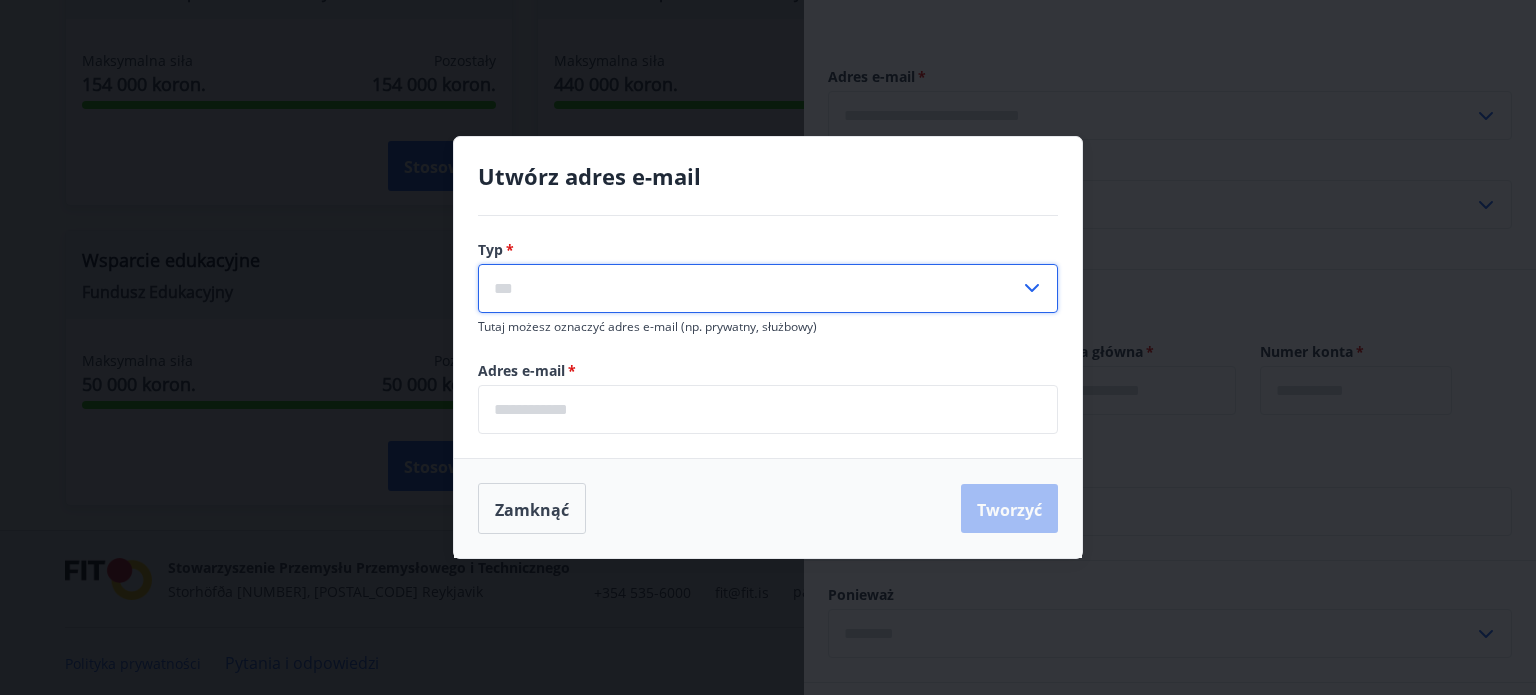 click at bounding box center [749, 288] 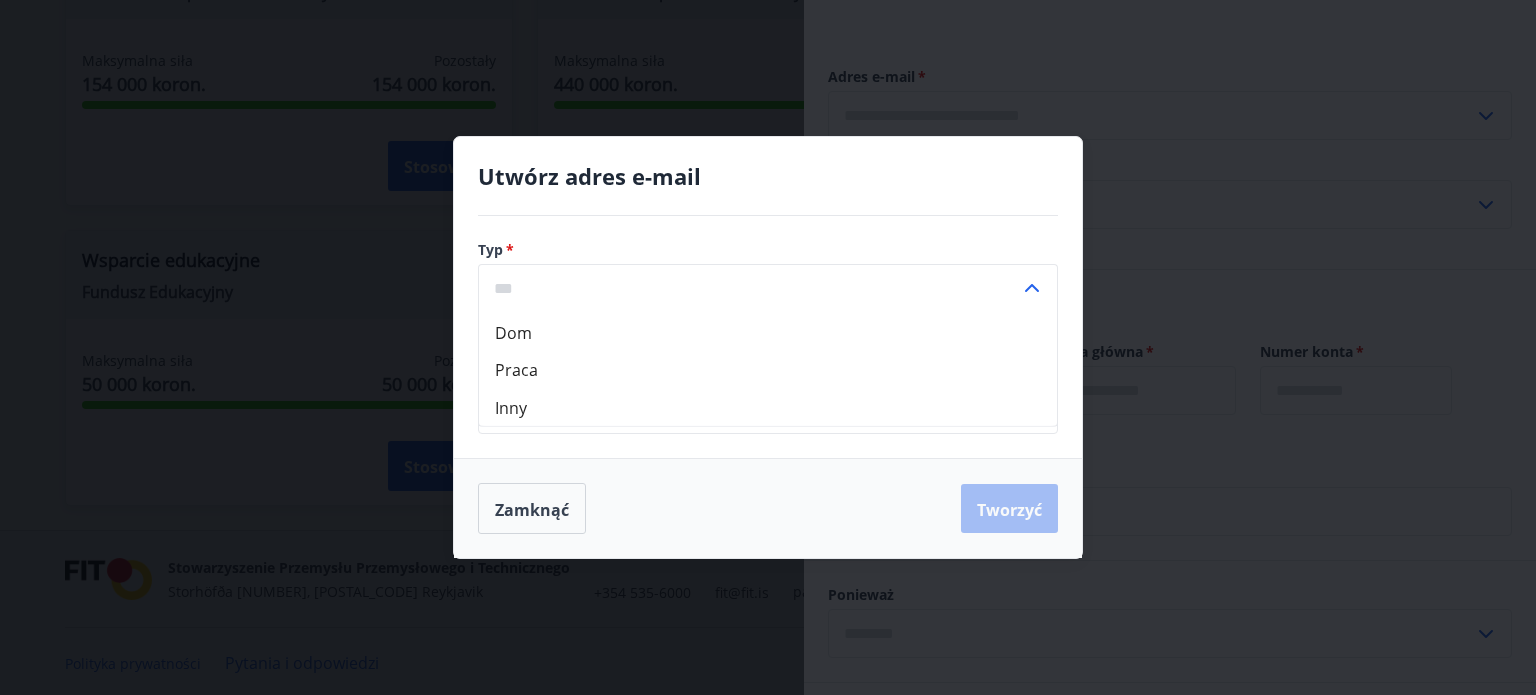 click on "Dom" at bounding box center [513, 332] 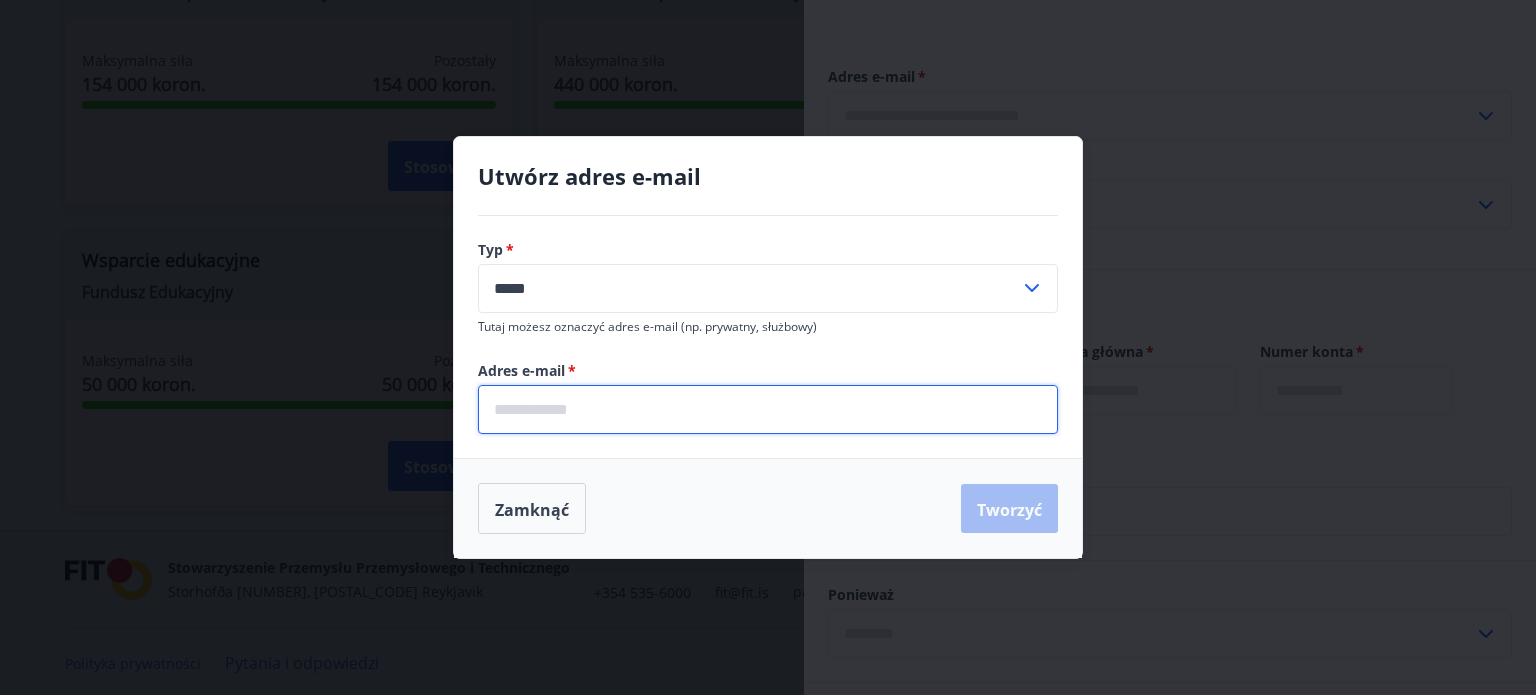 click at bounding box center (768, 409) 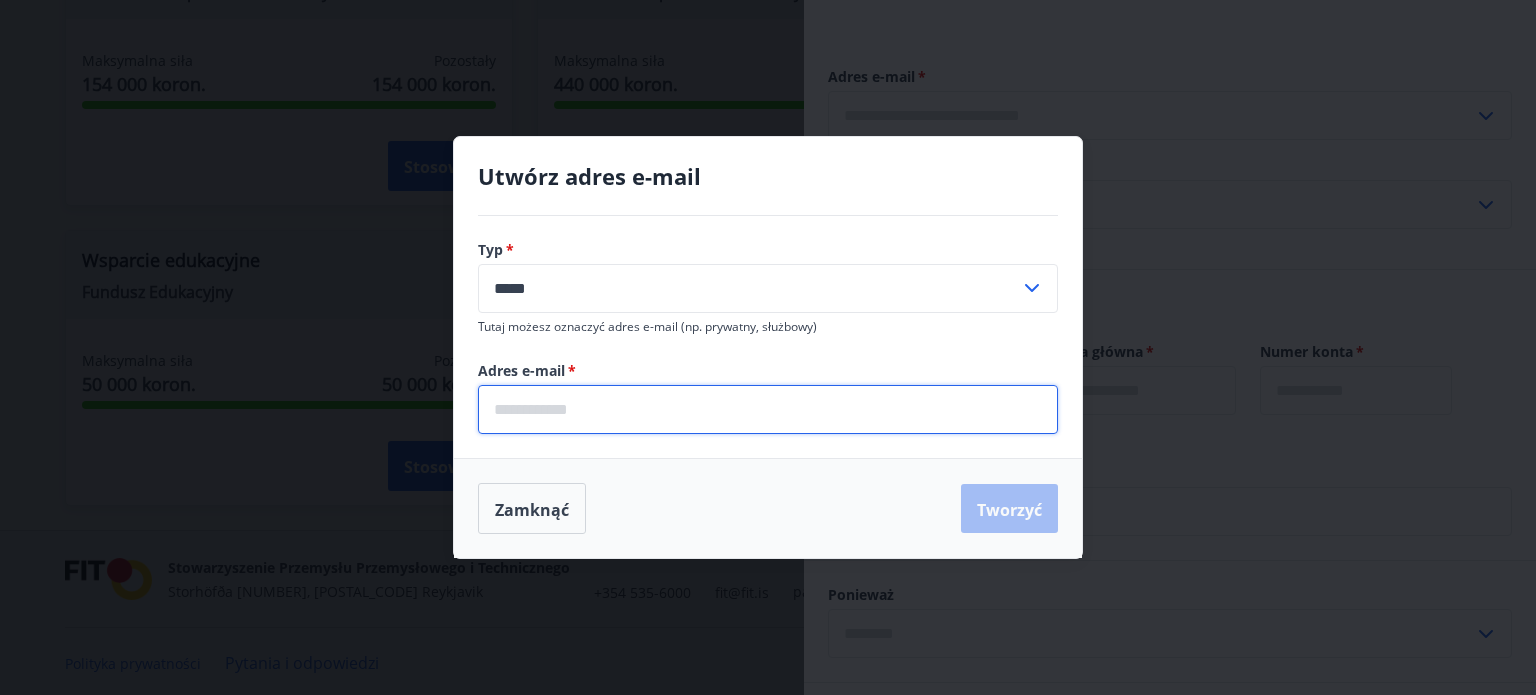 type on "**********" 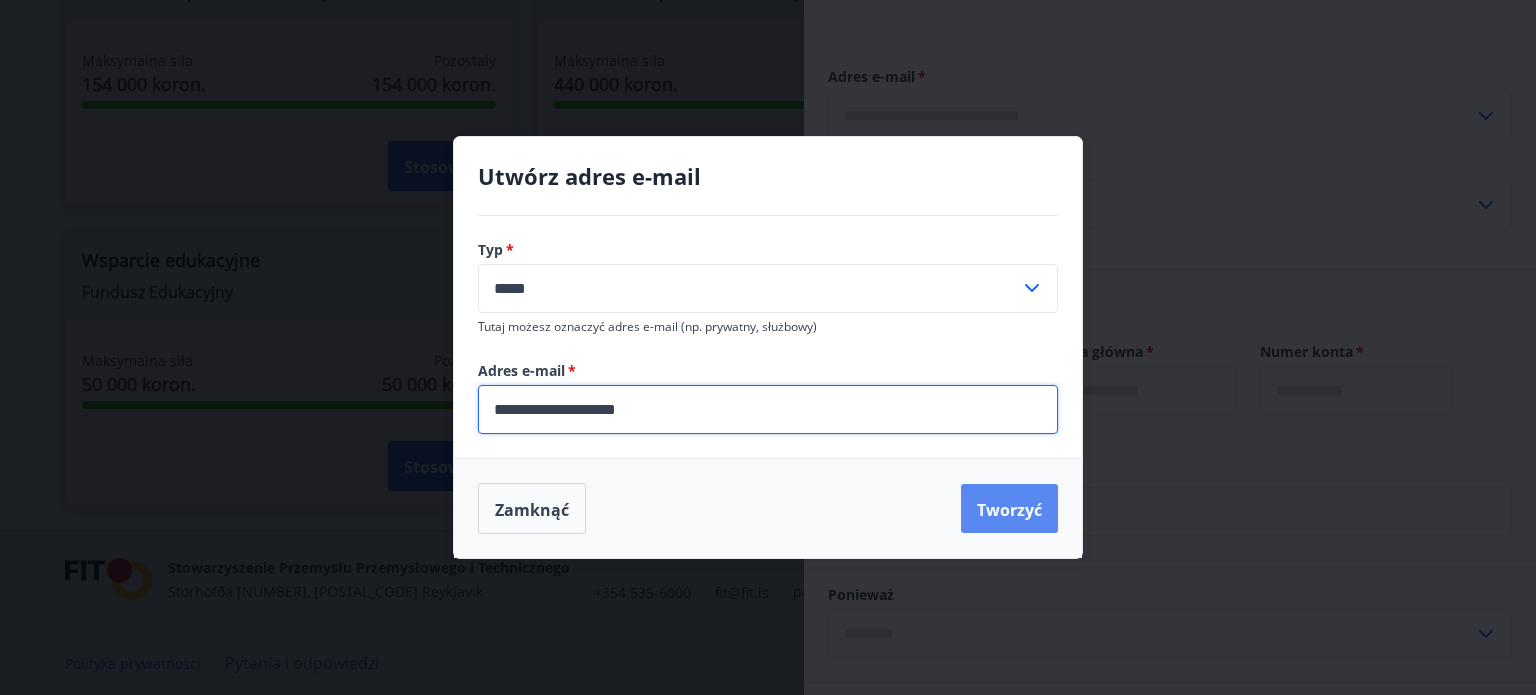 click on "Tworzyć" at bounding box center (1009, 509) 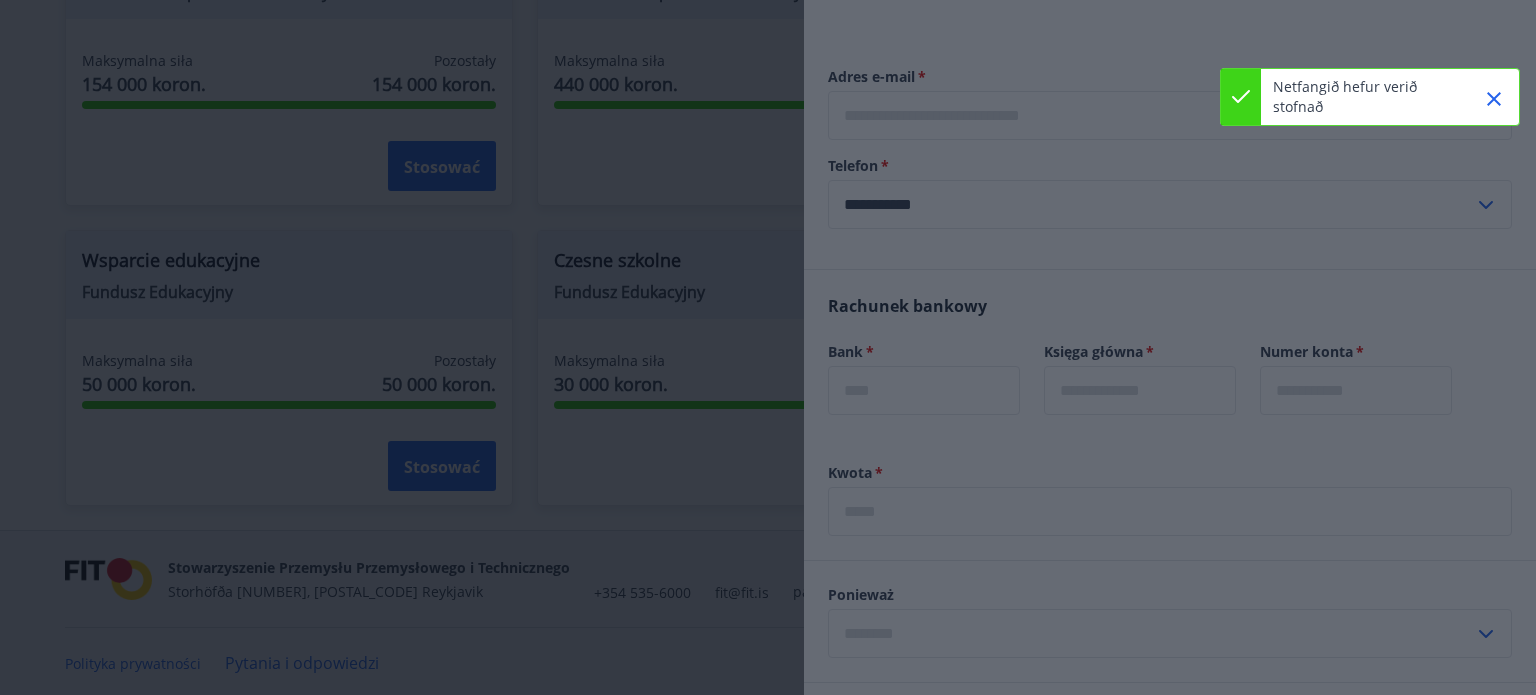 type on "**********" 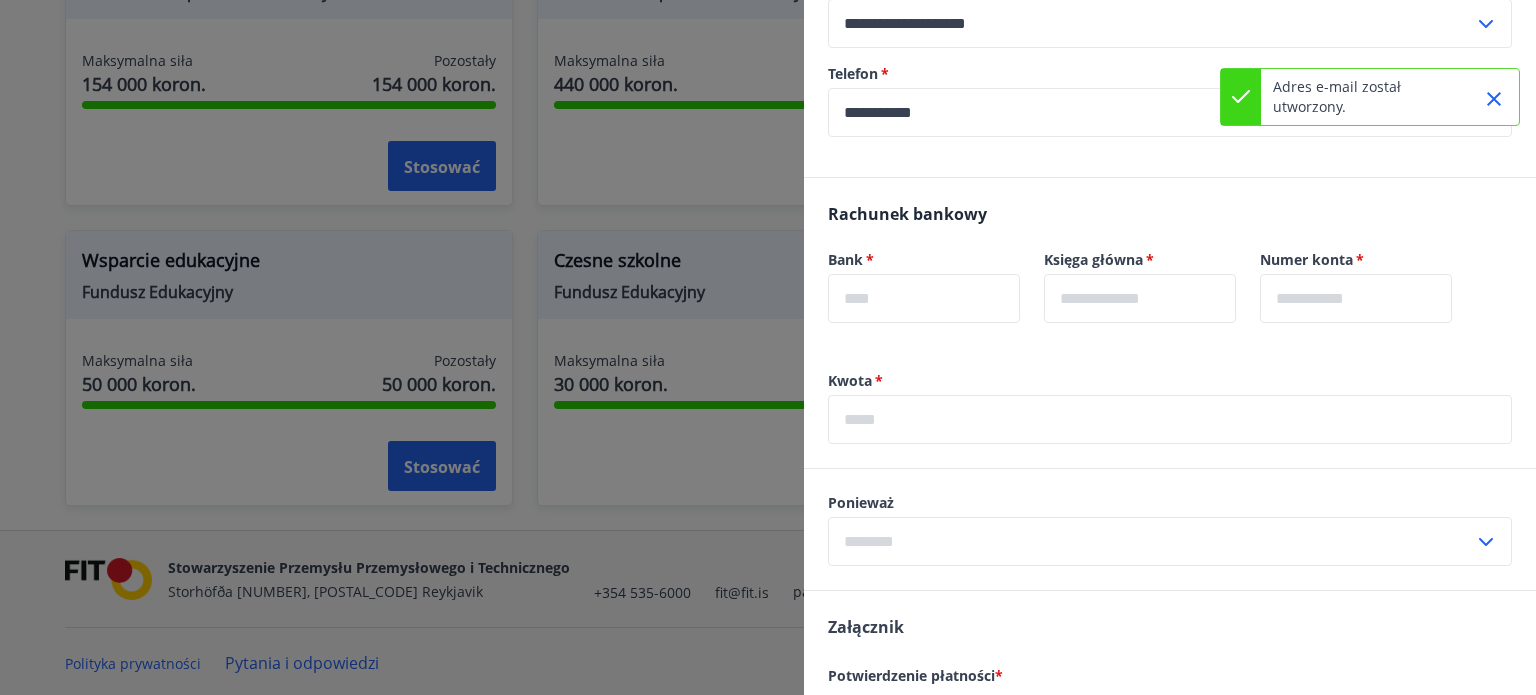 scroll, scrollTop: 500, scrollLeft: 0, axis: vertical 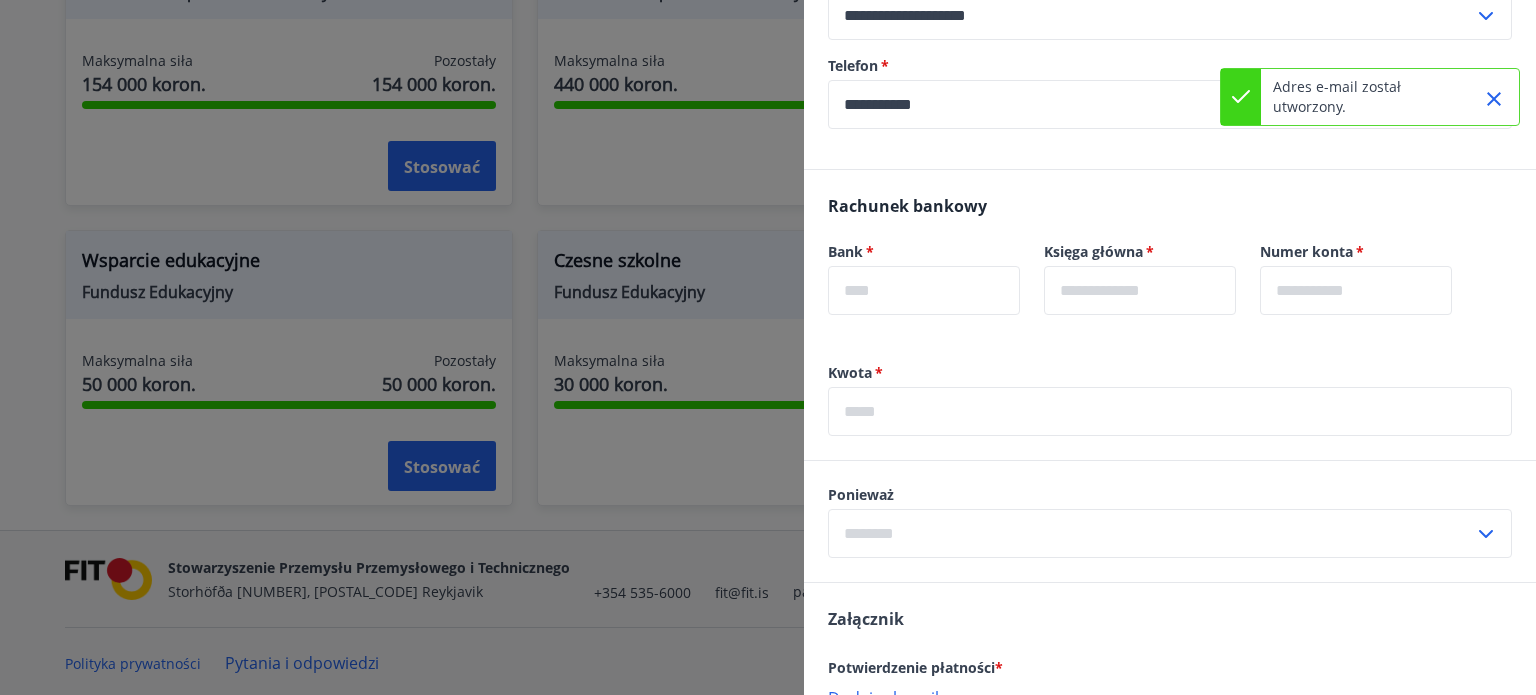 click at bounding box center [924, 290] 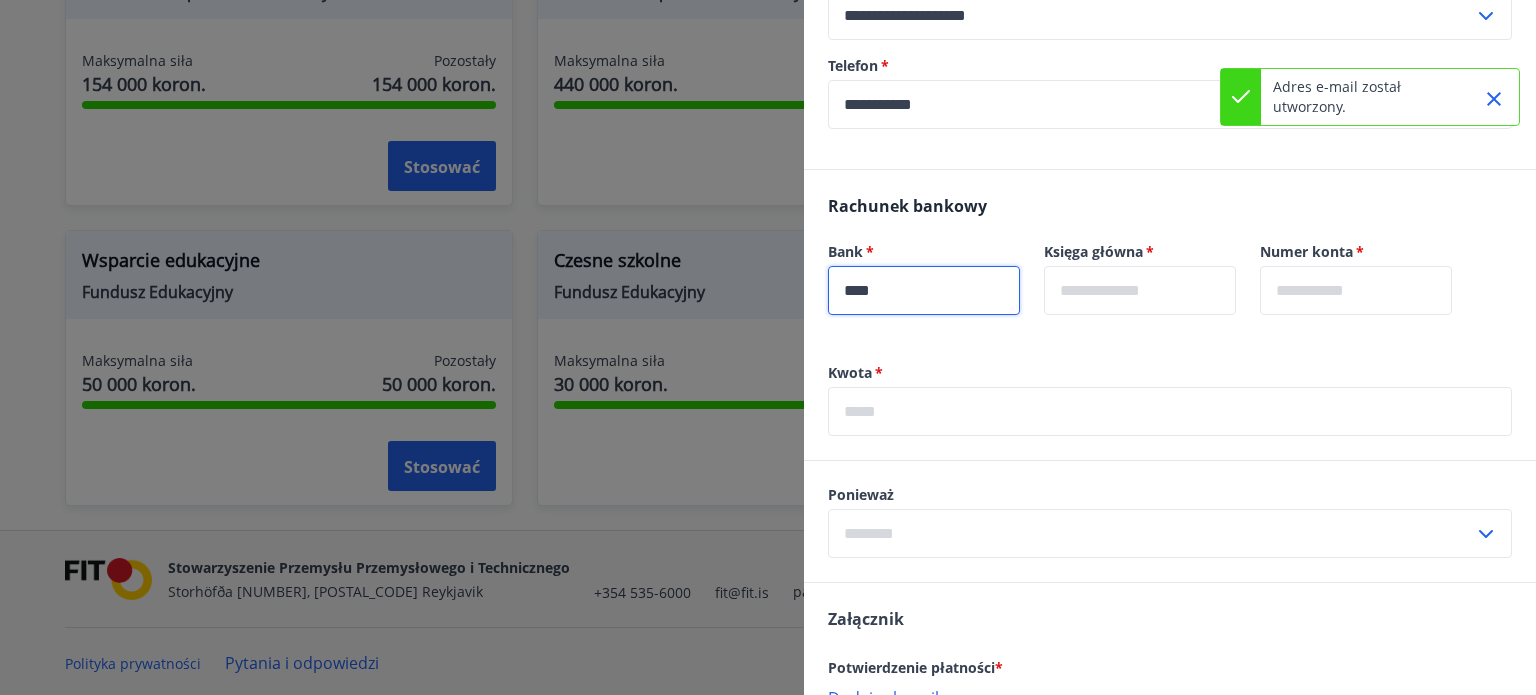 type on "****" 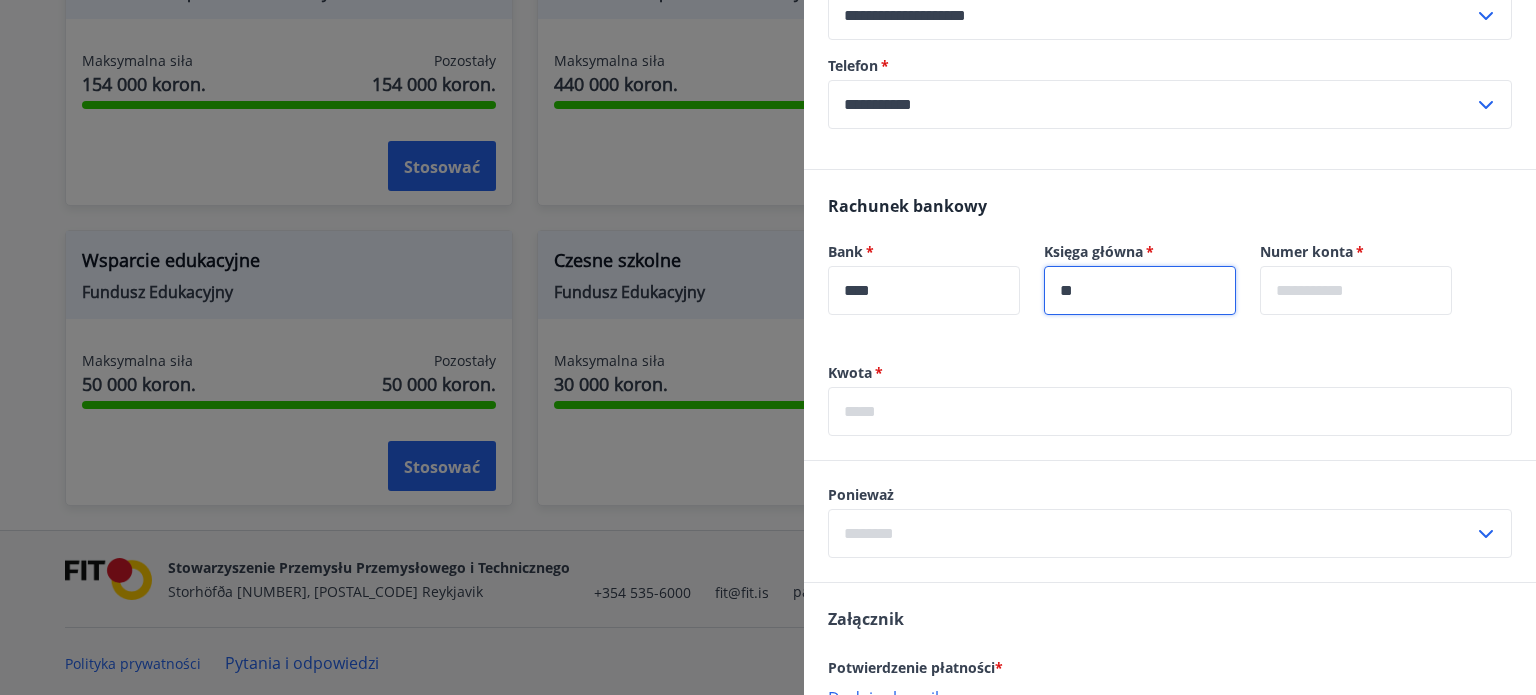 type on "**" 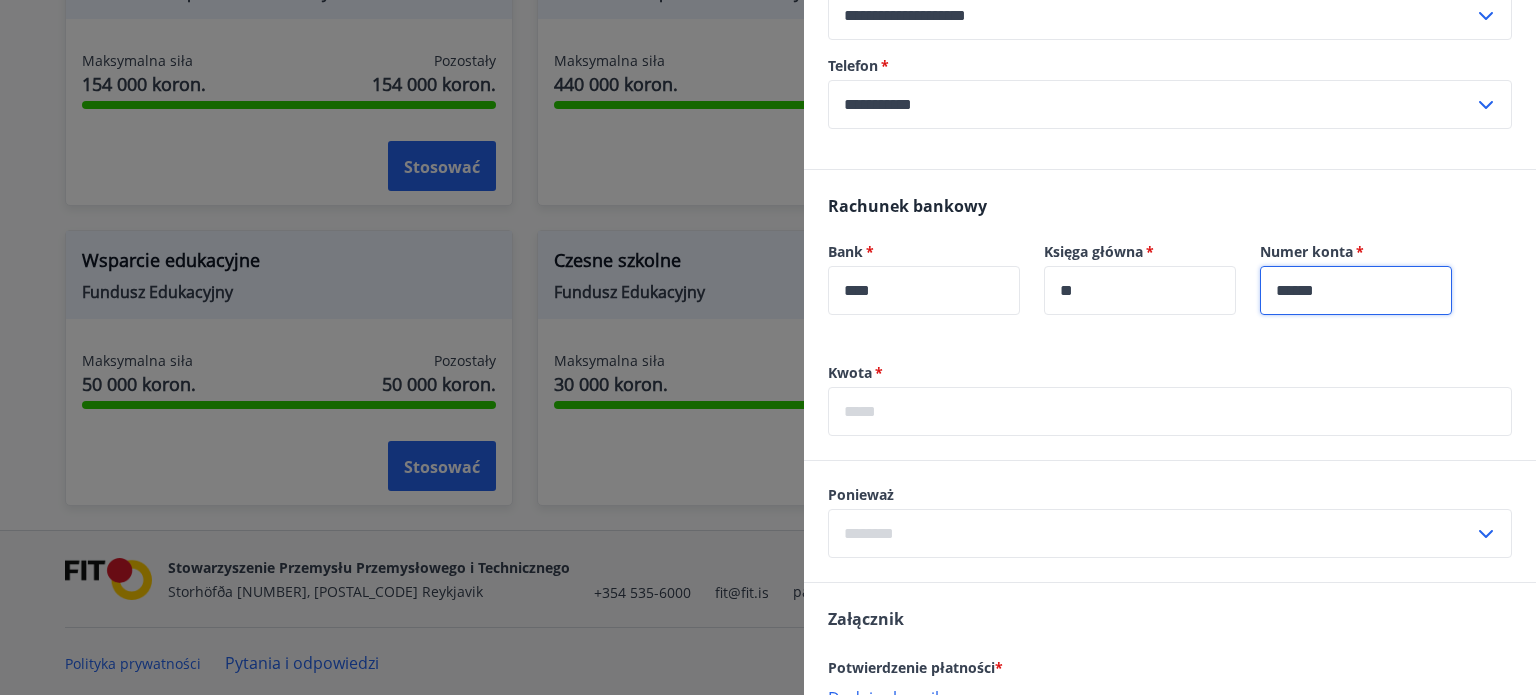 type on "******" 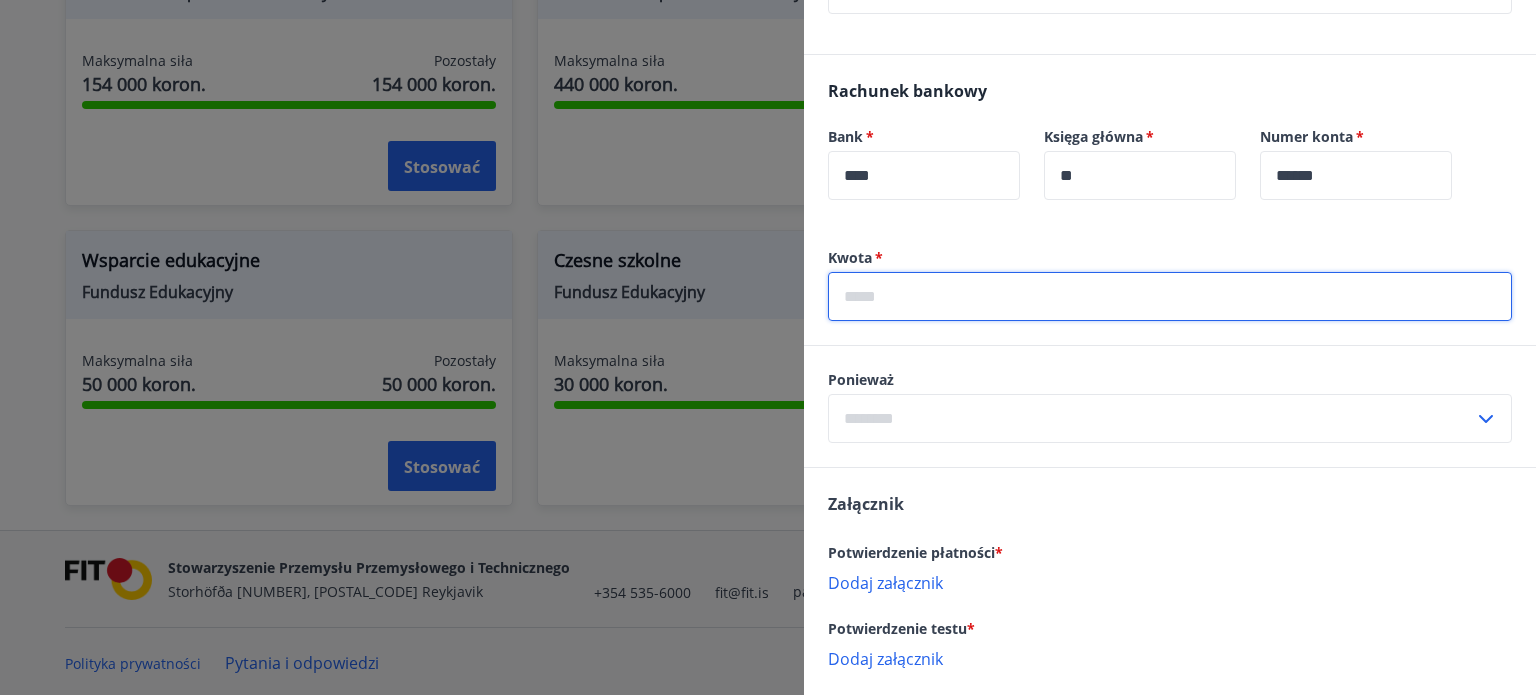 scroll, scrollTop: 700, scrollLeft: 0, axis: vertical 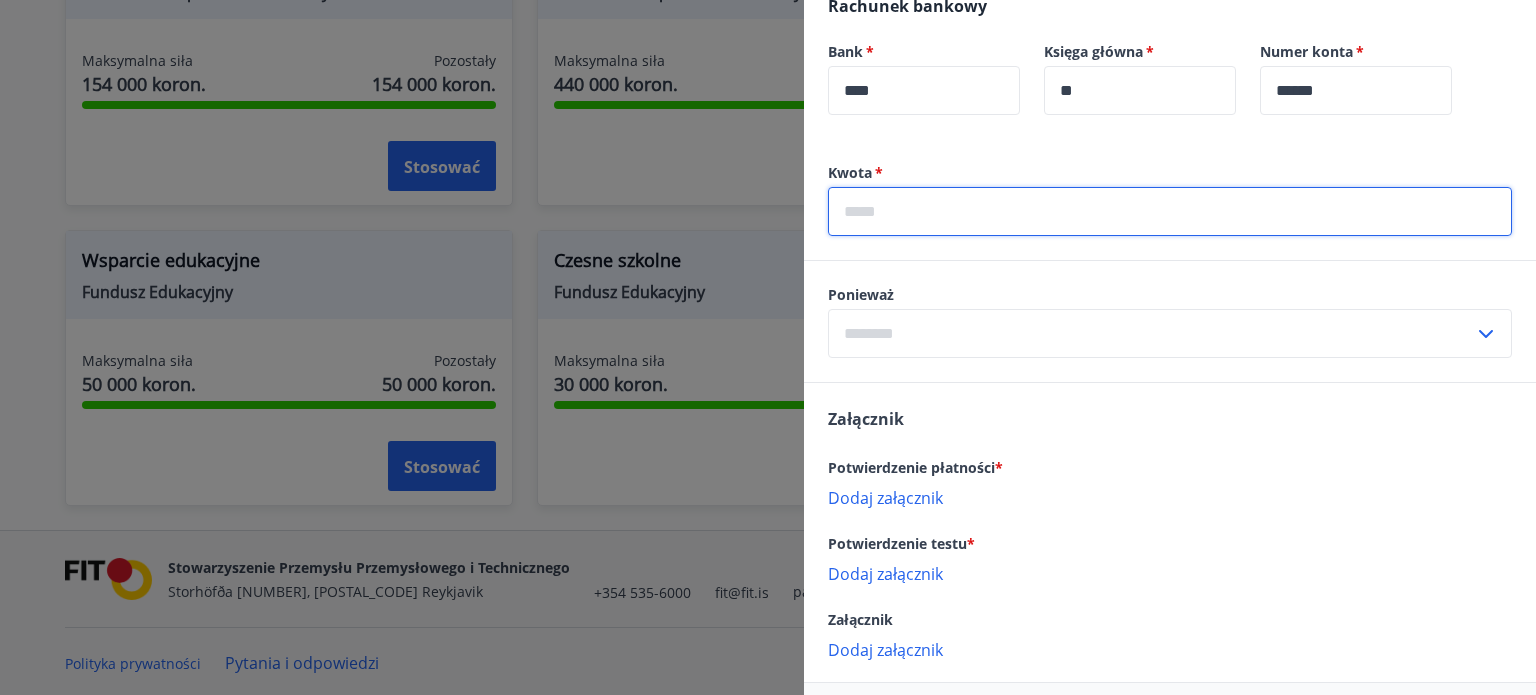 click on "Ponieważ ​" at bounding box center [1170, 321] 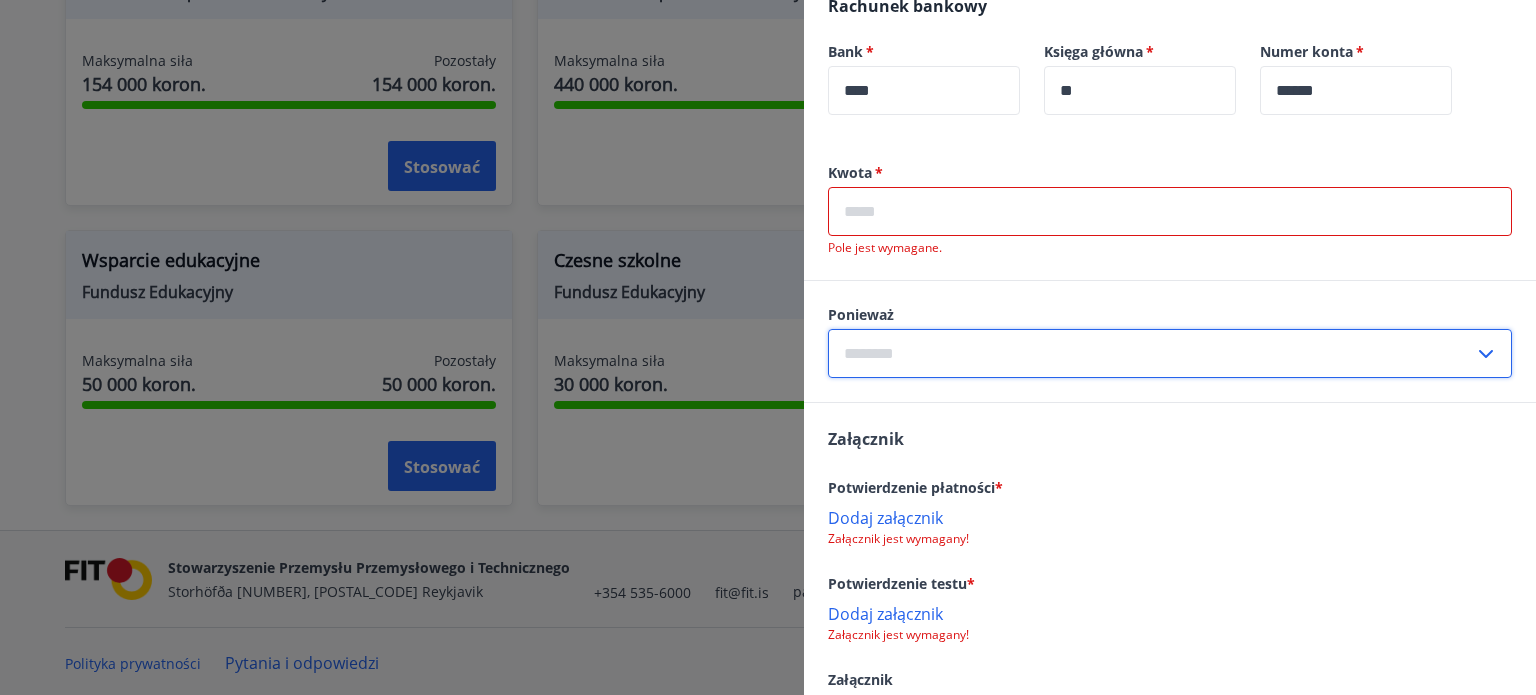 click at bounding box center [1151, 353] 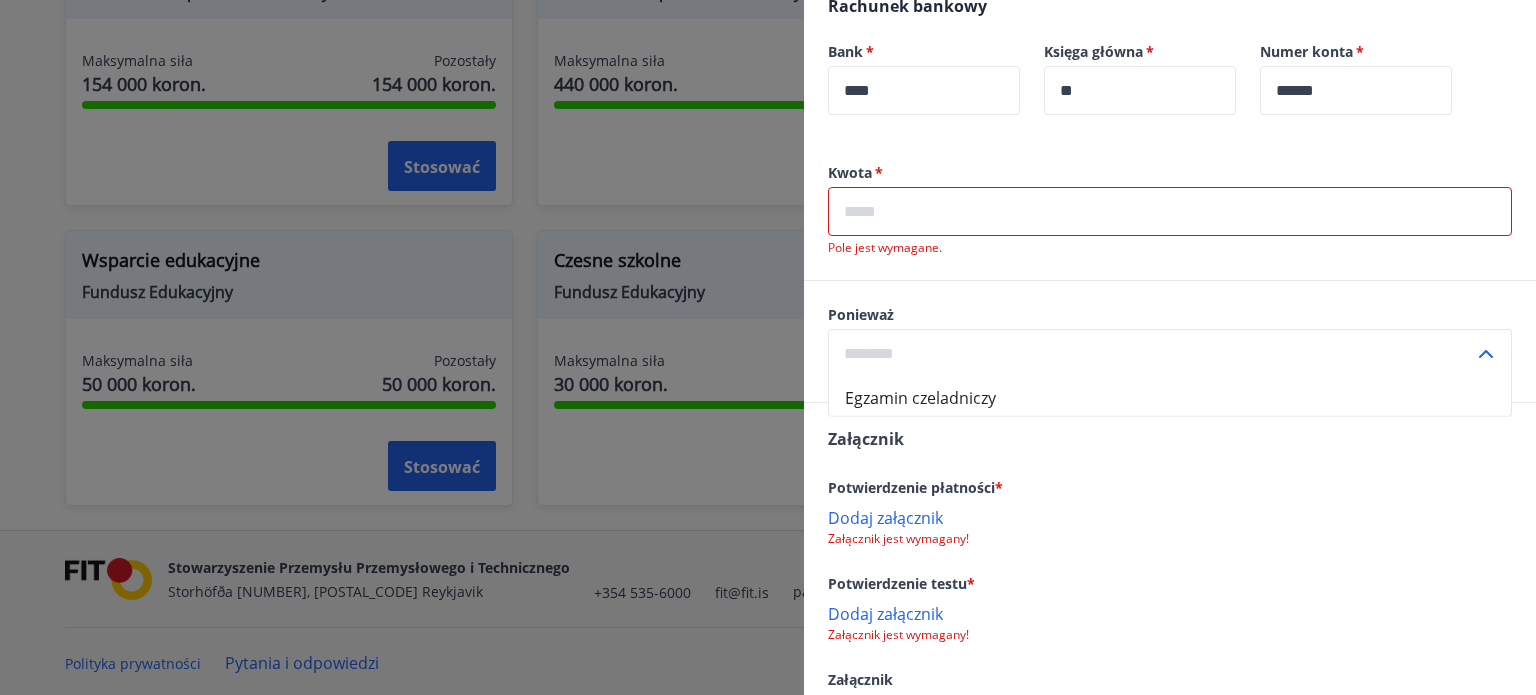 click on "Egzamin czeladniczy" at bounding box center [1170, 397] 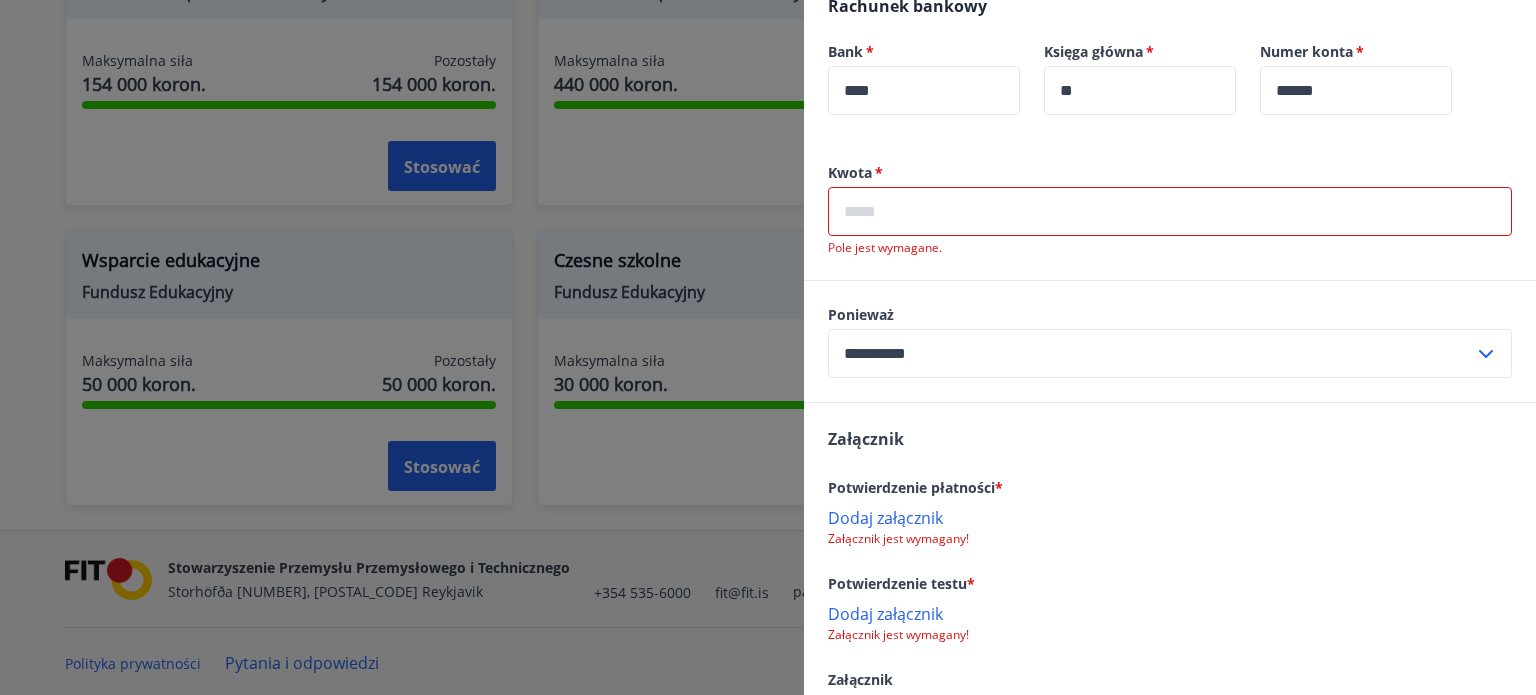 click at bounding box center [1170, 211] 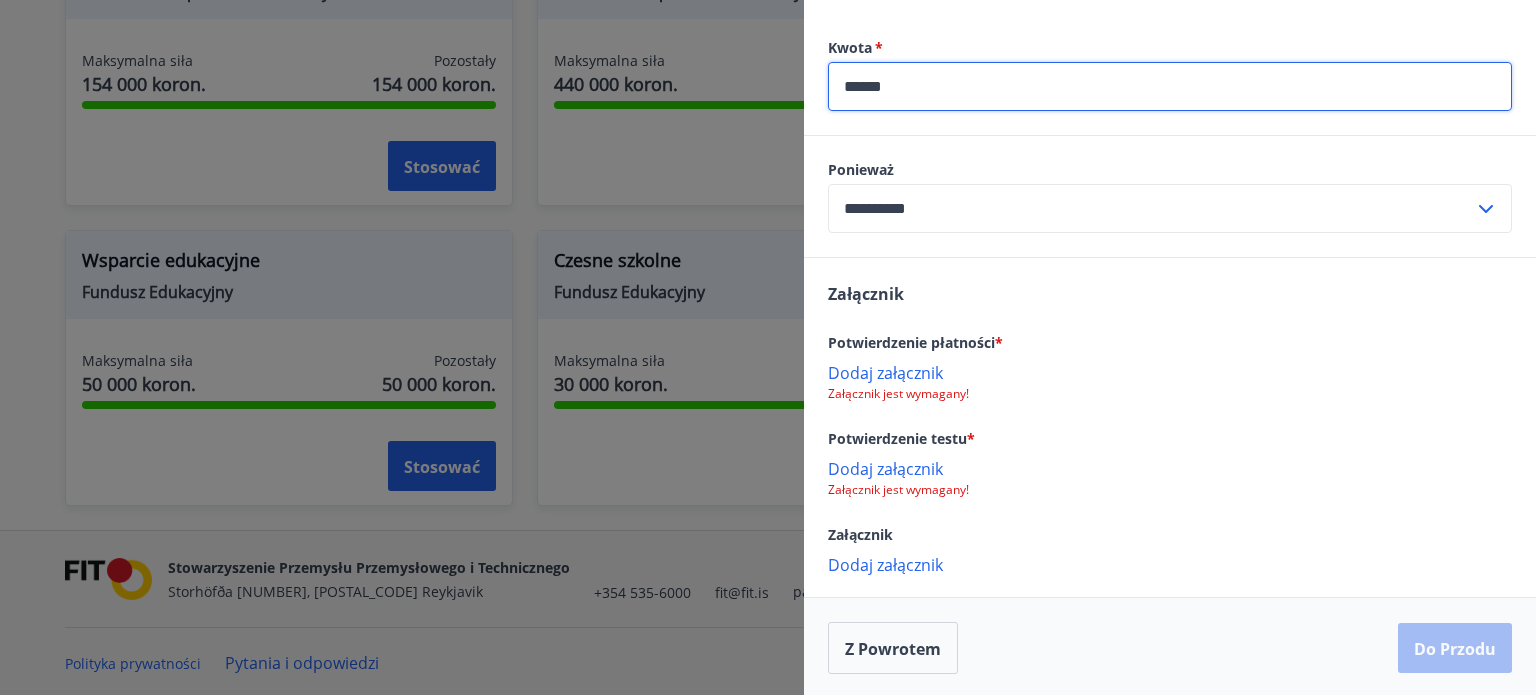 scroll, scrollTop: 827, scrollLeft: 0, axis: vertical 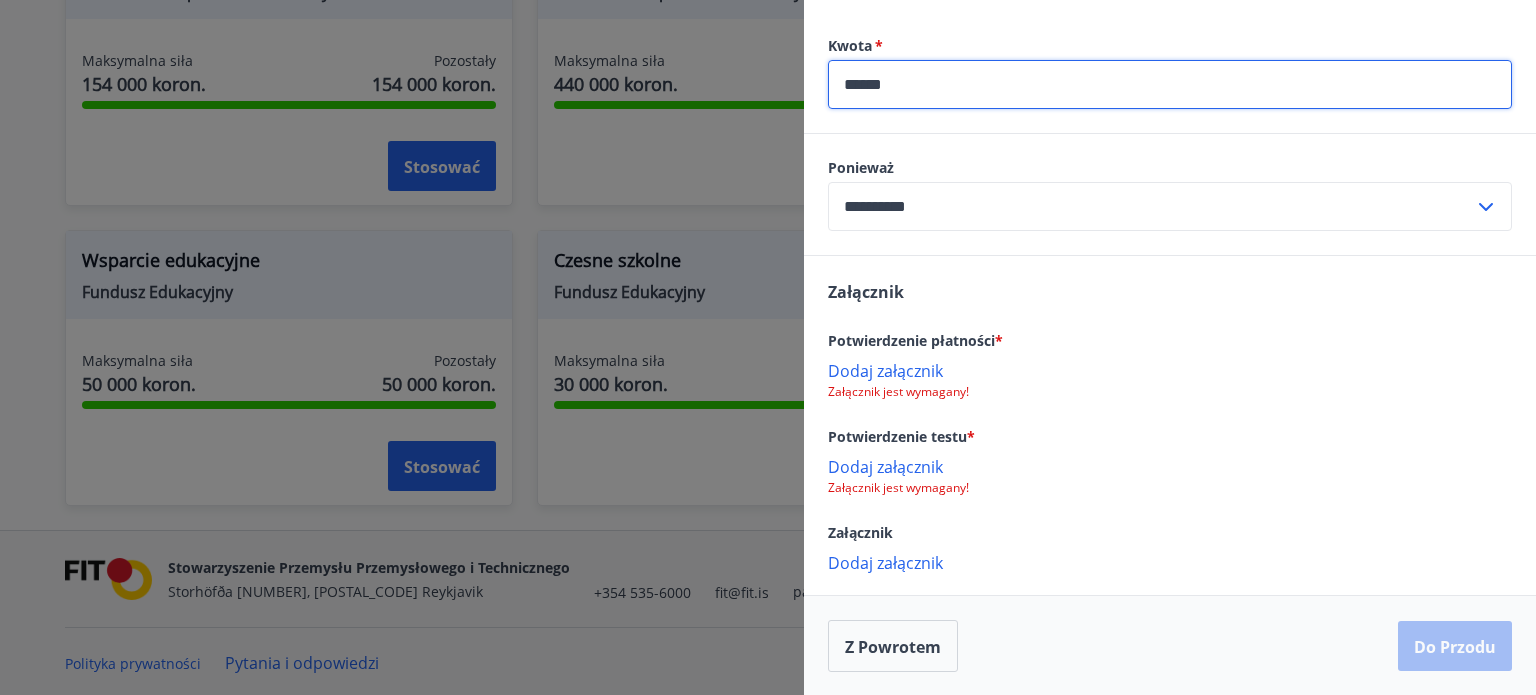 type on "******" 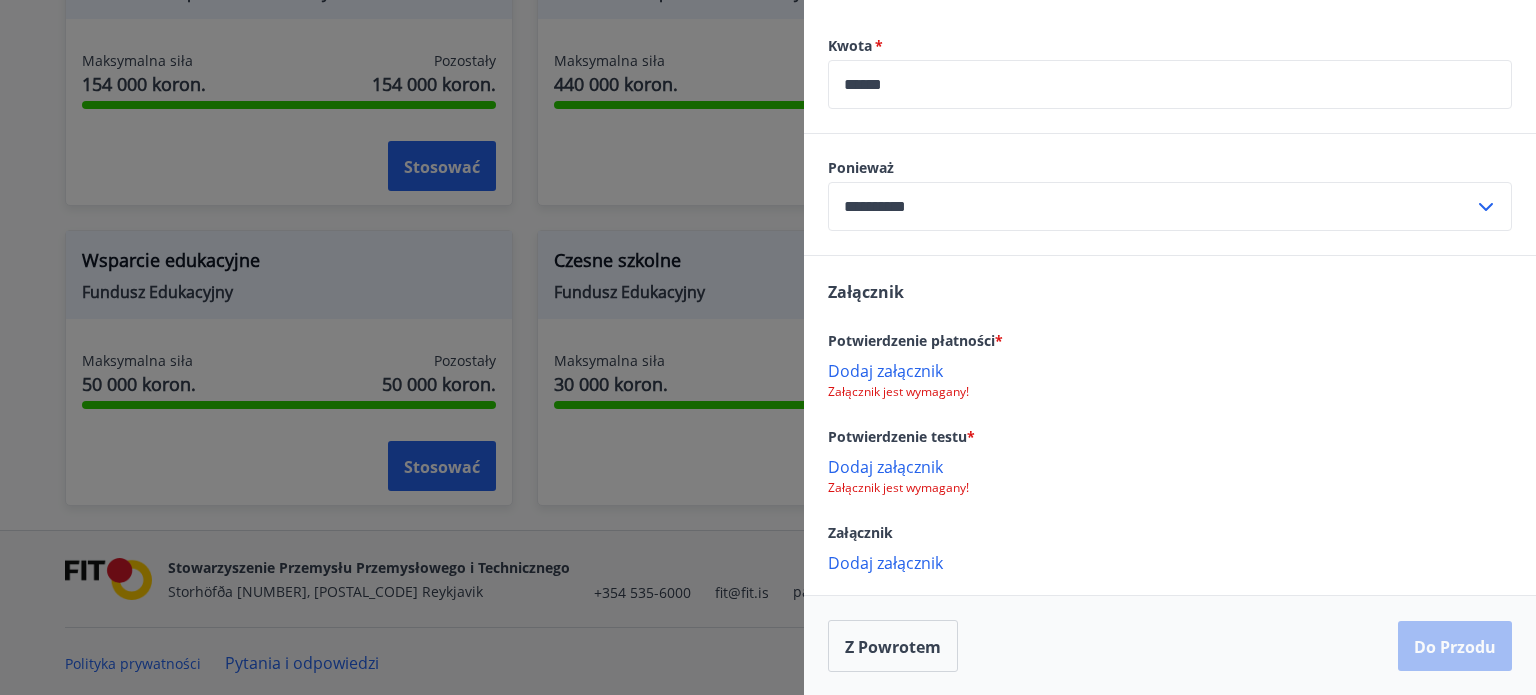 click on "Dodaj załącznik" at bounding box center [885, 371] 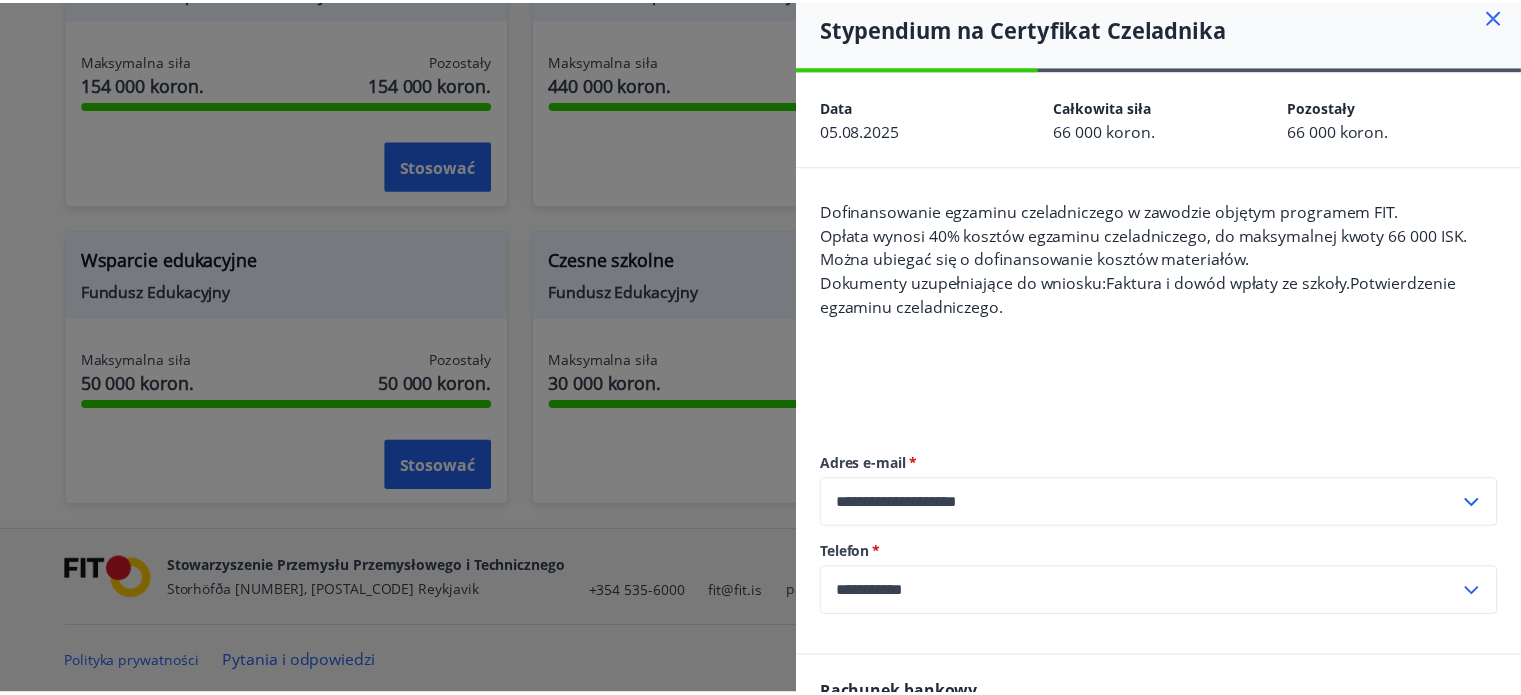 scroll, scrollTop: 0, scrollLeft: 0, axis: both 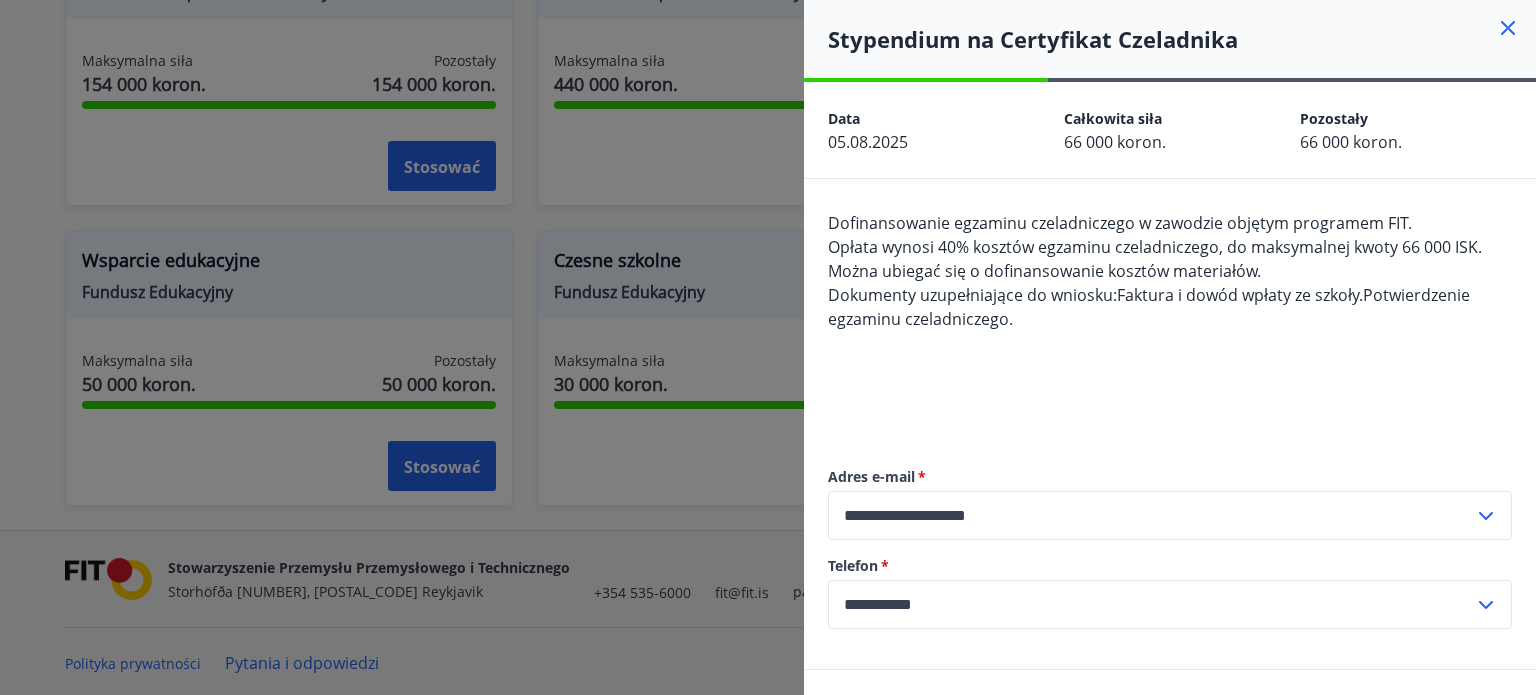 click 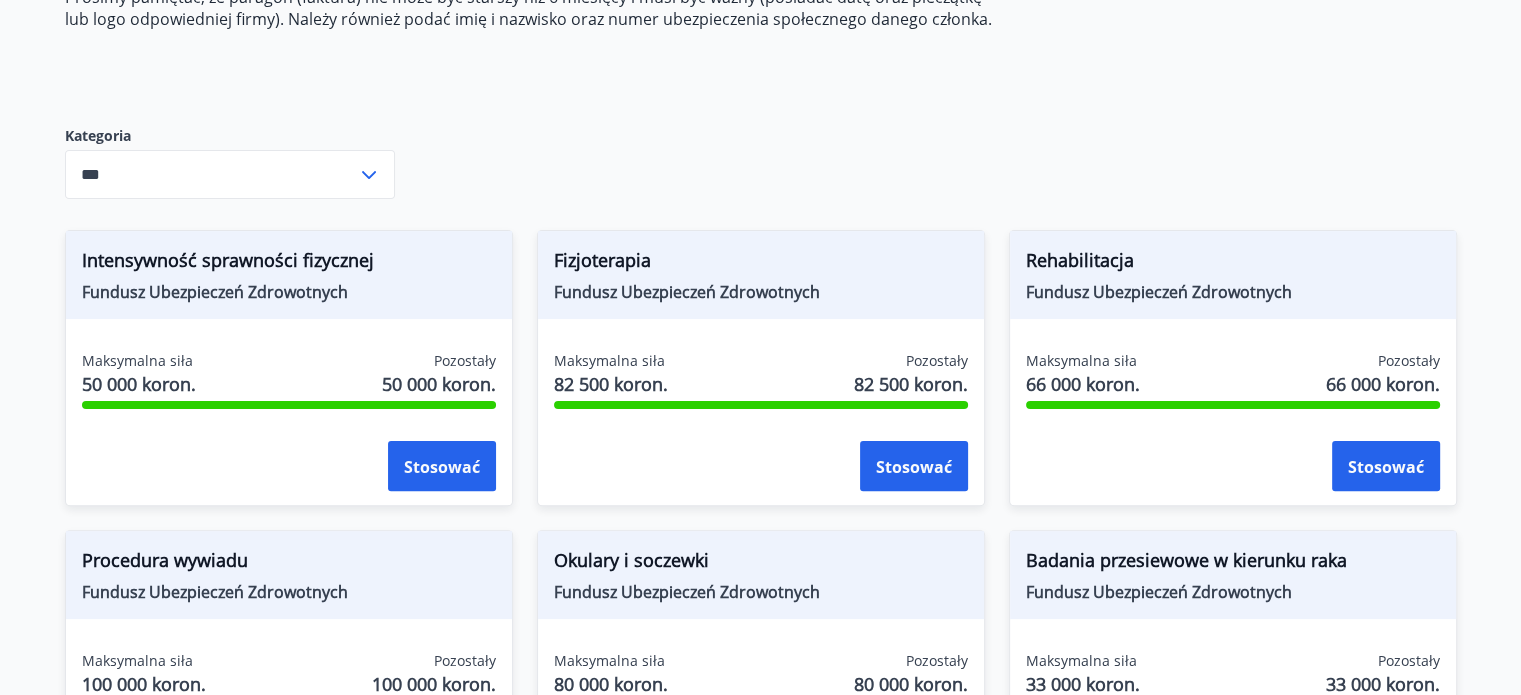 scroll, scrollTop: 0, scrollLeft: 0, axis: both 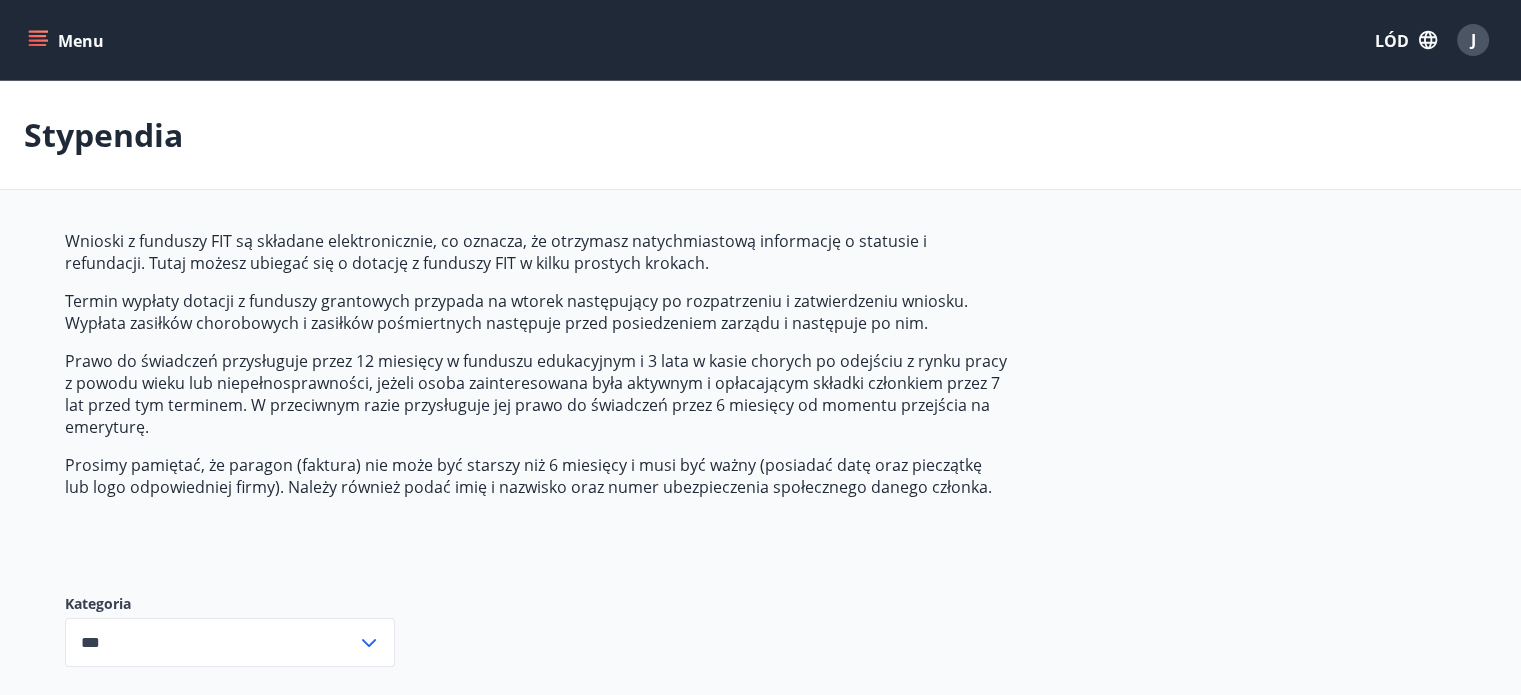 click on "Menu" at bounding box center (68, 40) 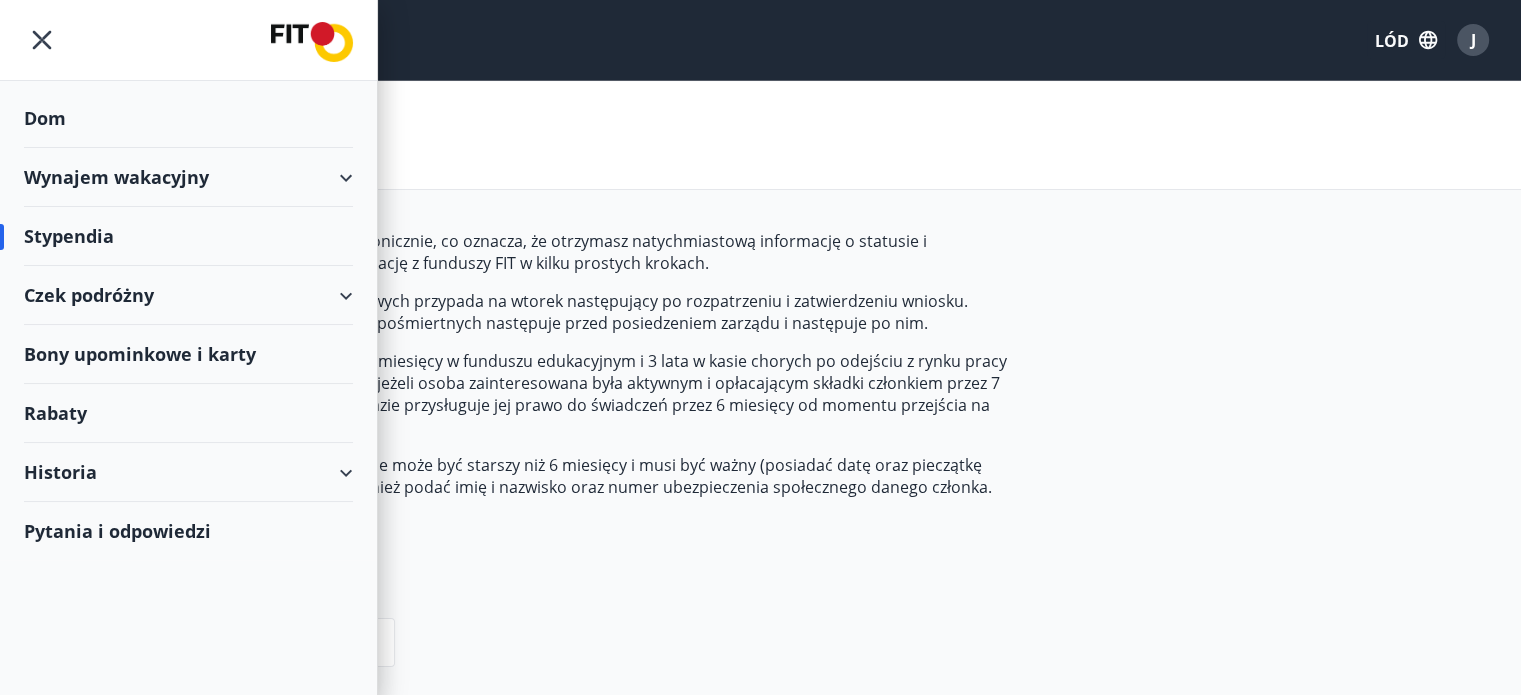 click on "Wynajem wakacyjny" at bounding box center (116, 177) 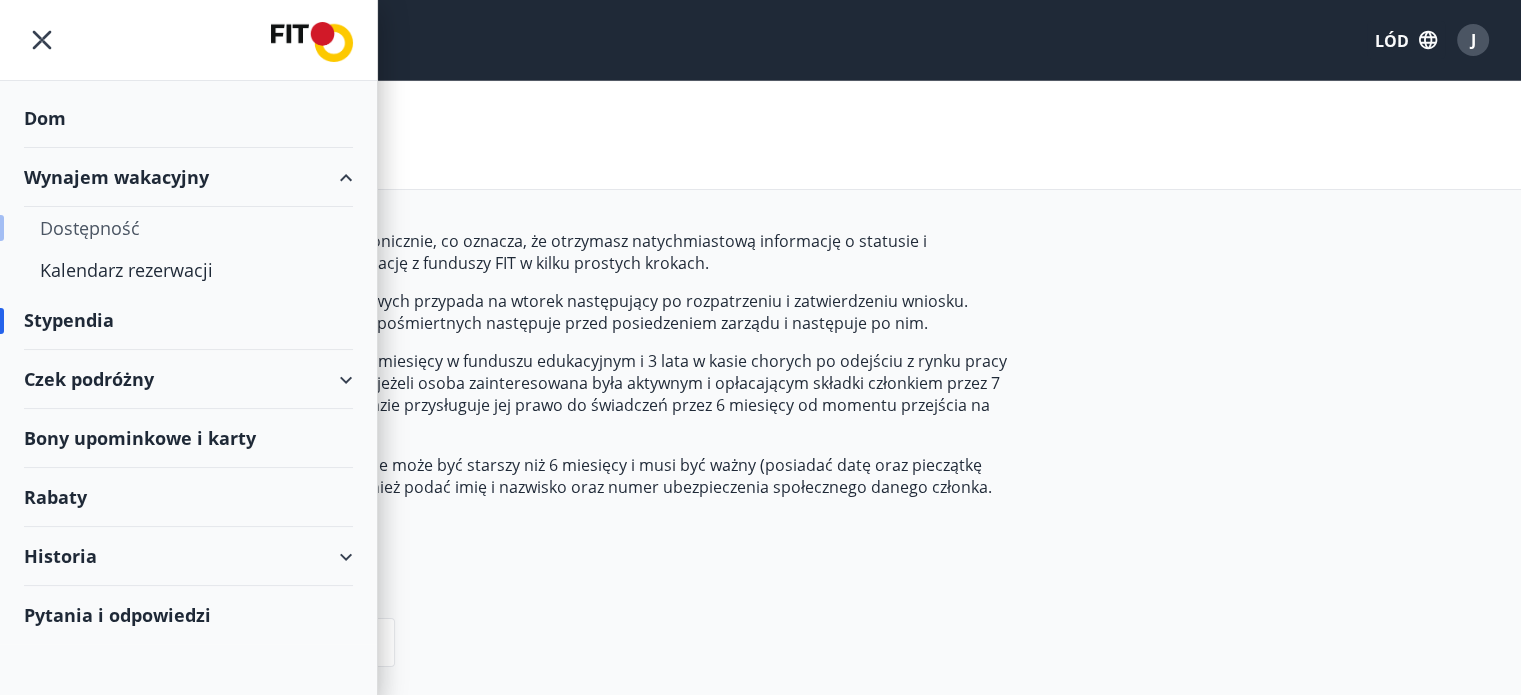 click on "Dostępność" at bounding box center (188, 228) 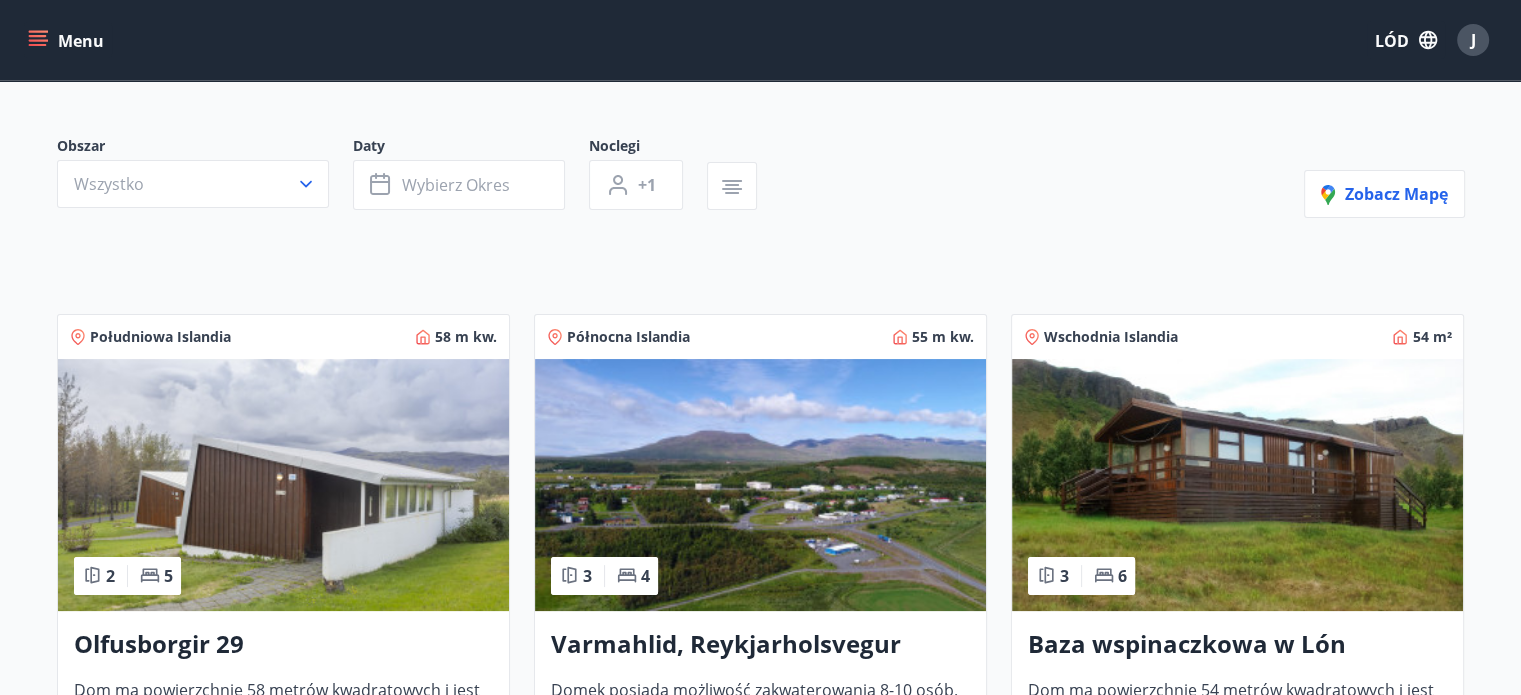 scroll, scrollTop: 0, scrollLeft: 0, axis: both 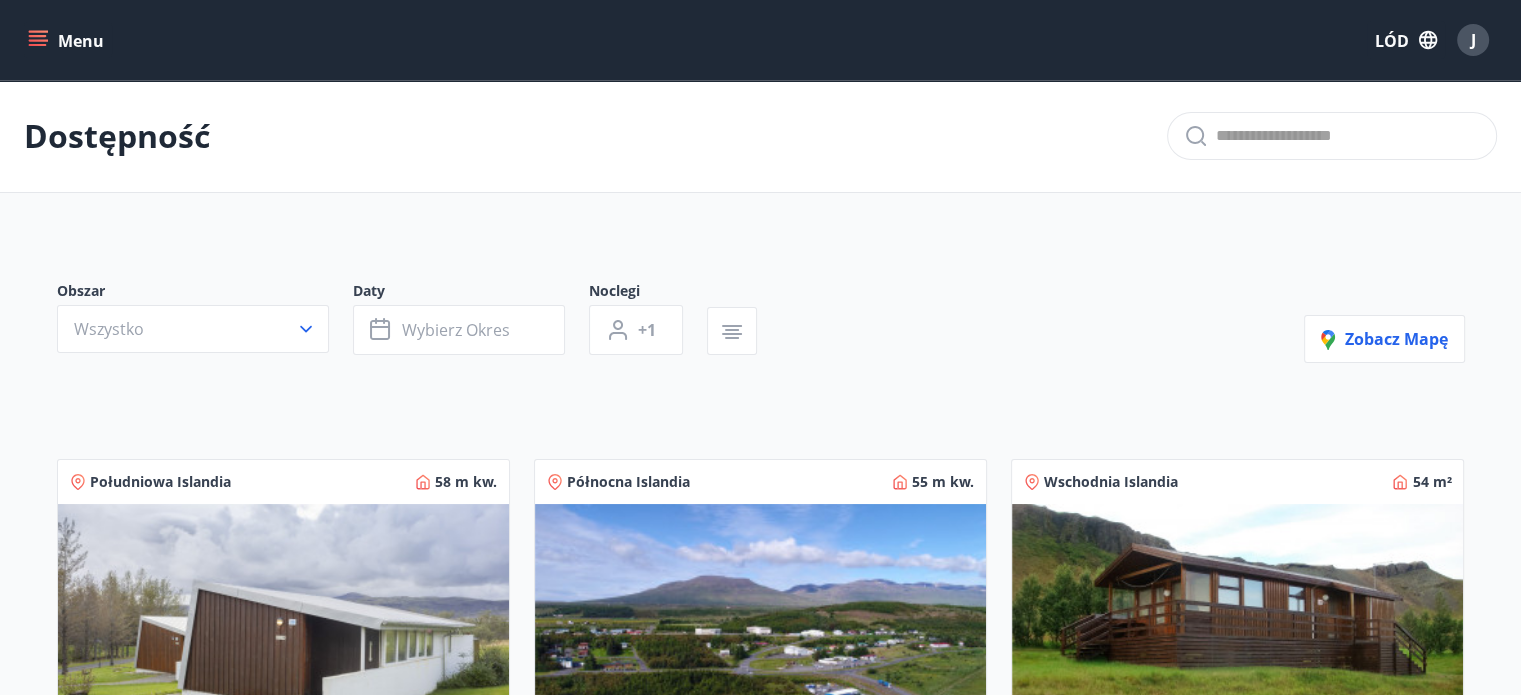 click on "Menu" at bounding box center [81, 41] 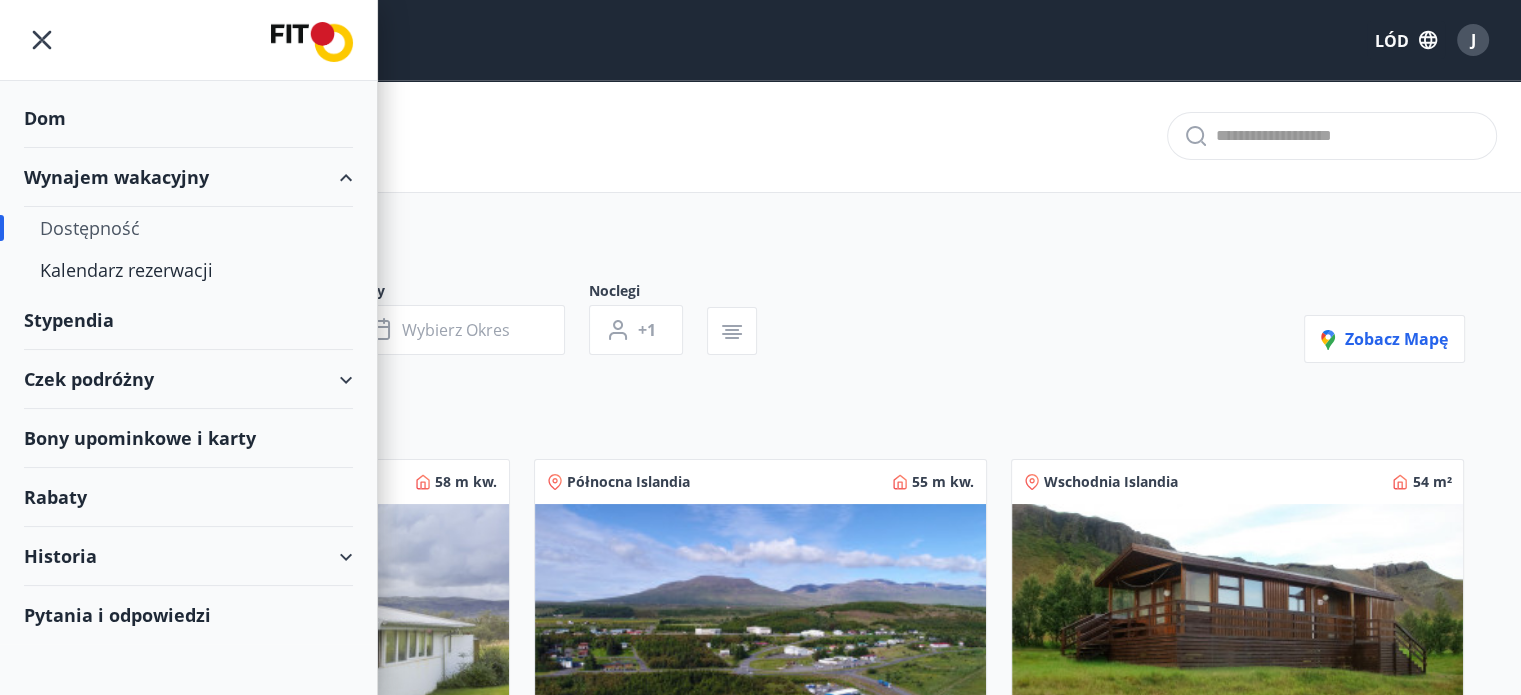 click on "Stypendia" at bounding box center (45, 118) 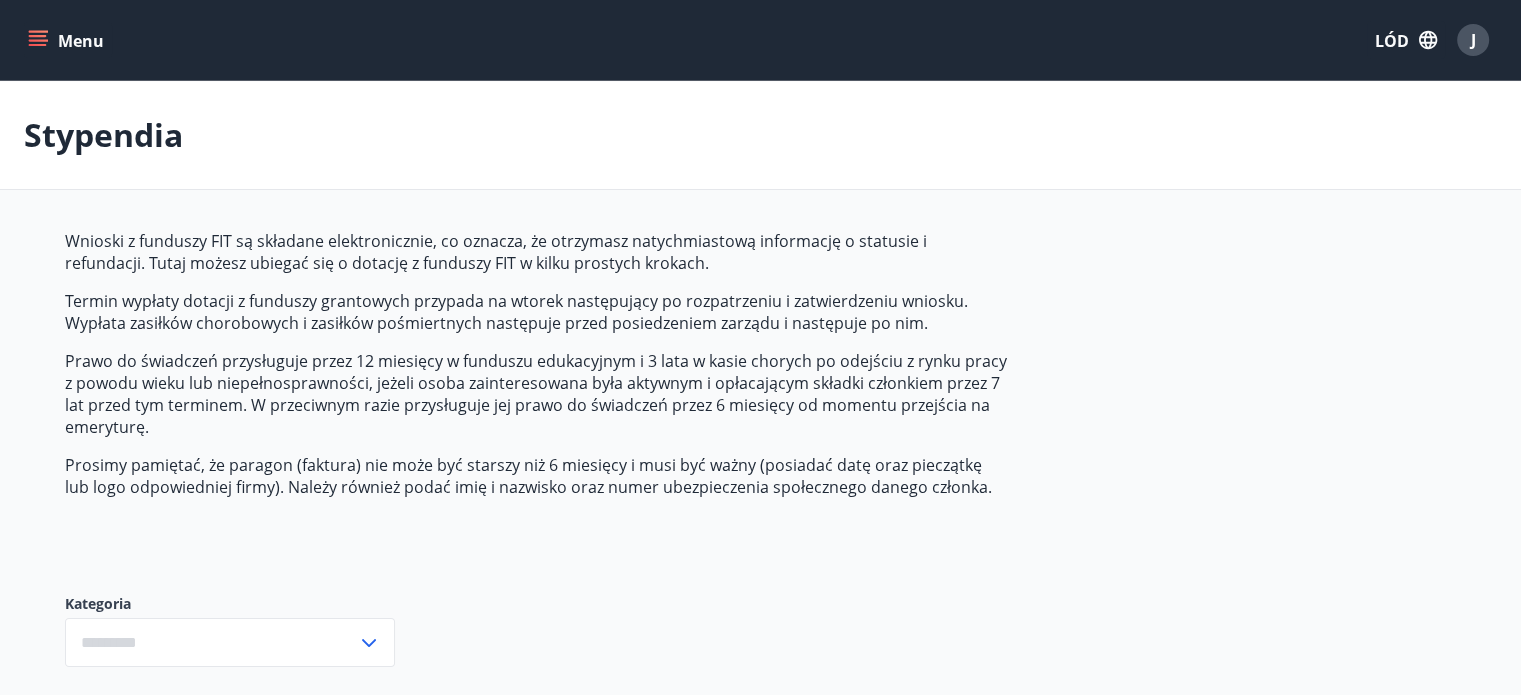 type on "***" 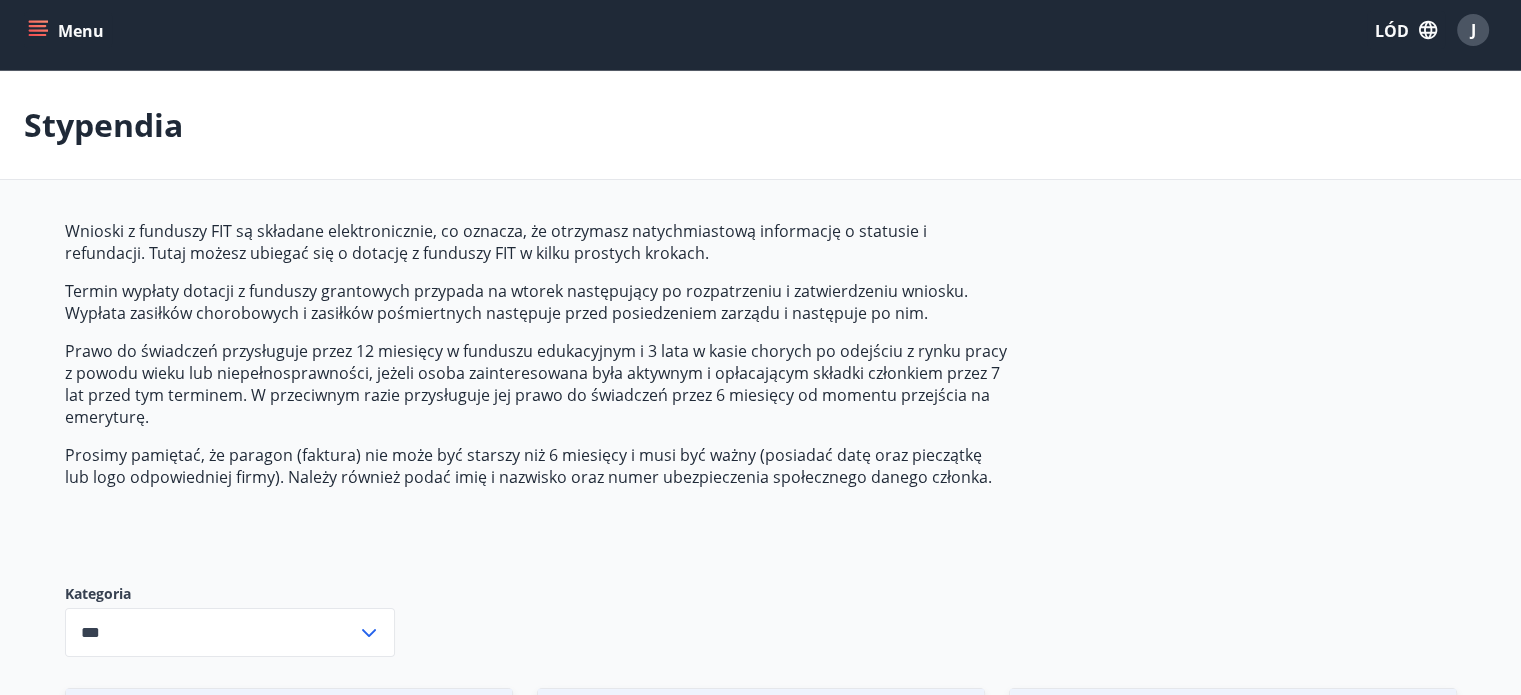scroll, scrollTop: 0, scrollLeft: 0, axis: both 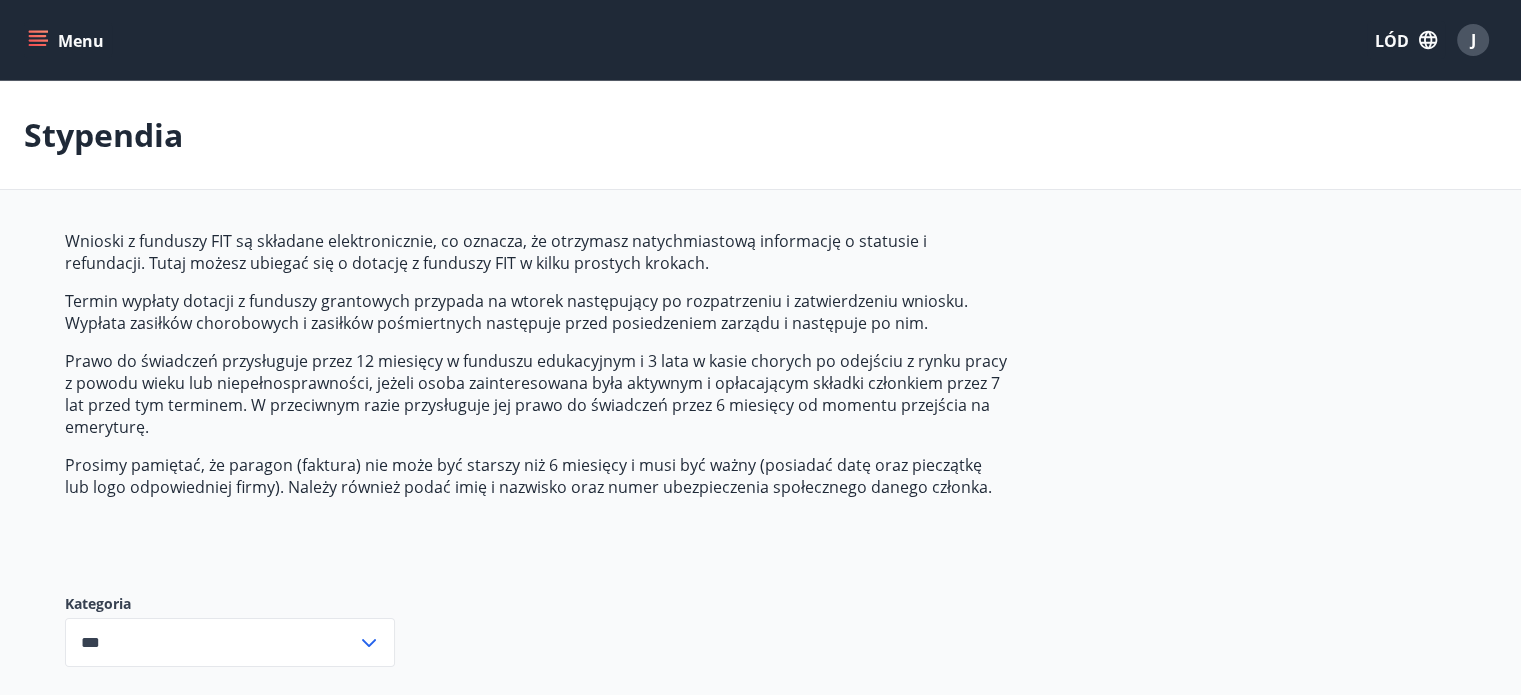 click on "Menu" at bounding box center [81, 41] 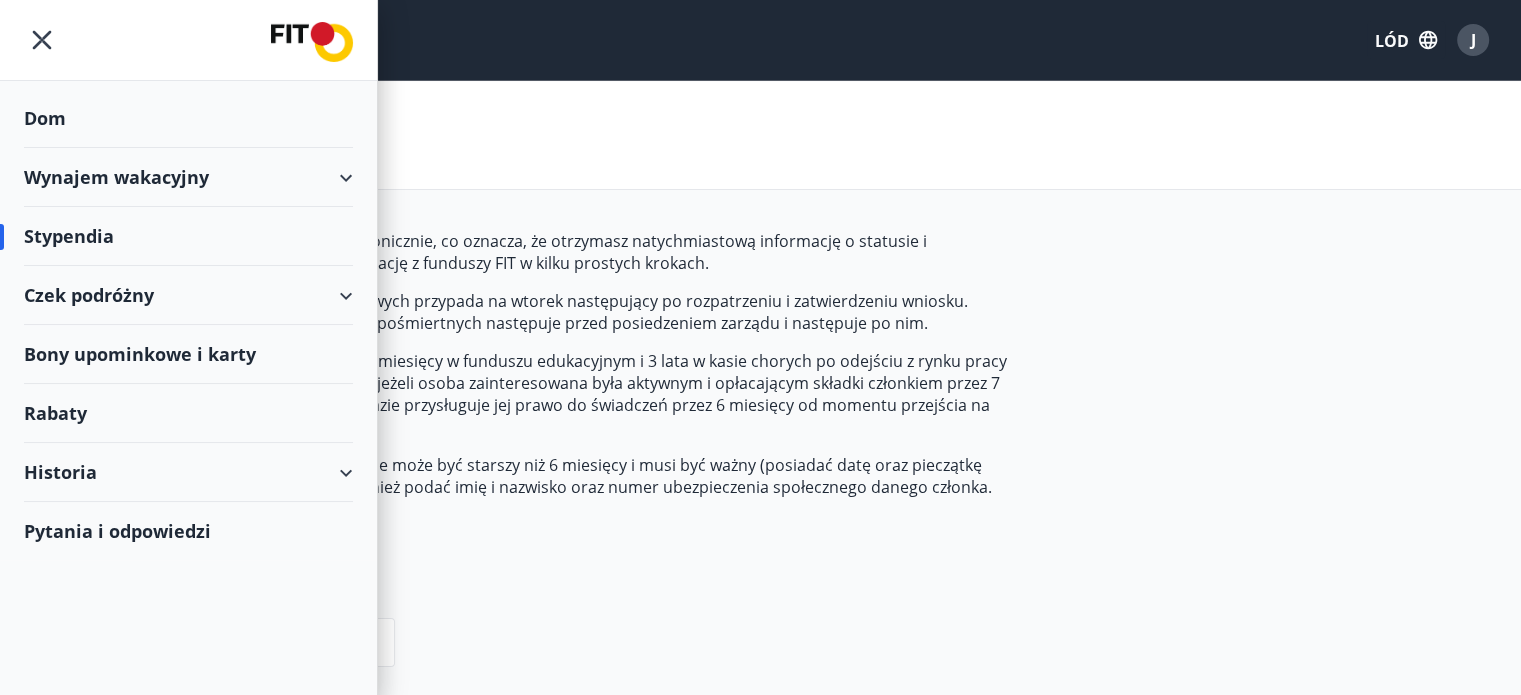 click on "Dom" at bounding box center (188, 118) 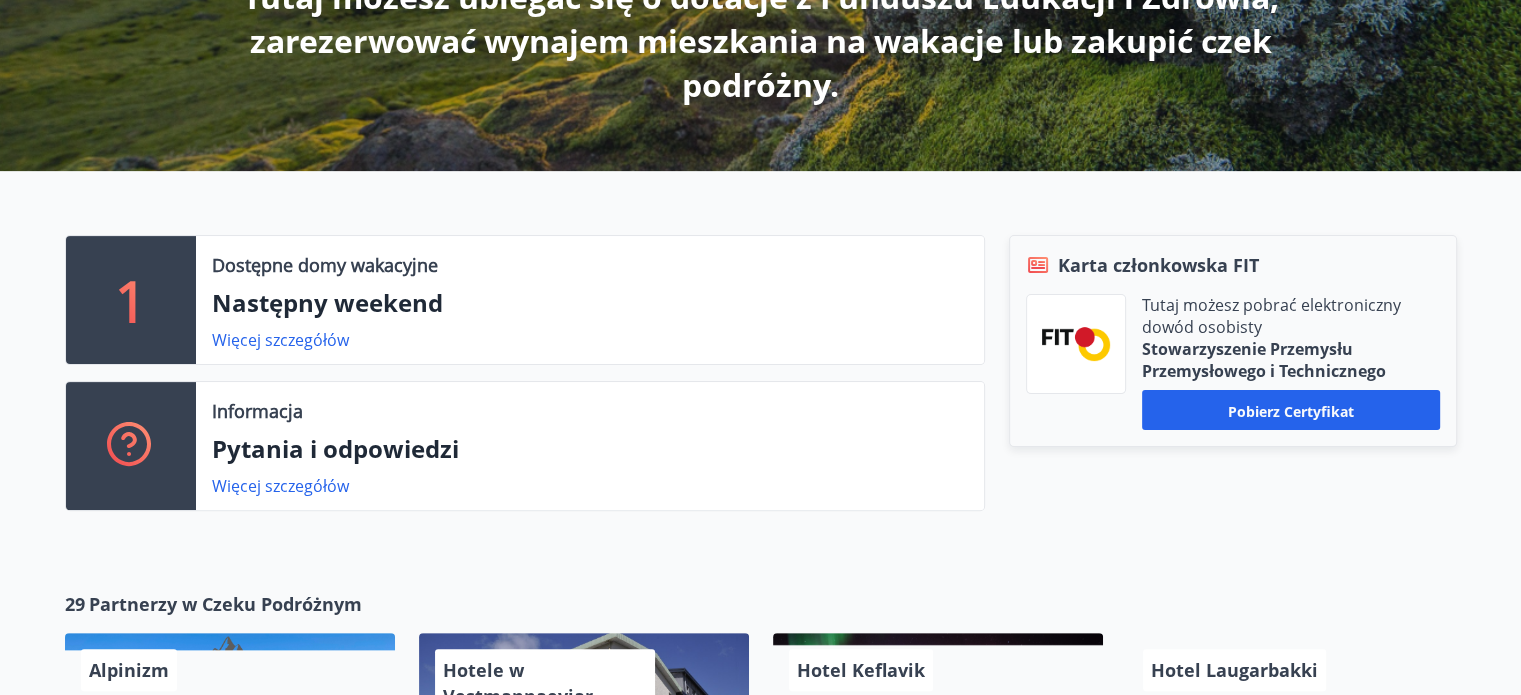 scroll, scrollTop: 500, scrollLeft: 0, axis: vertical 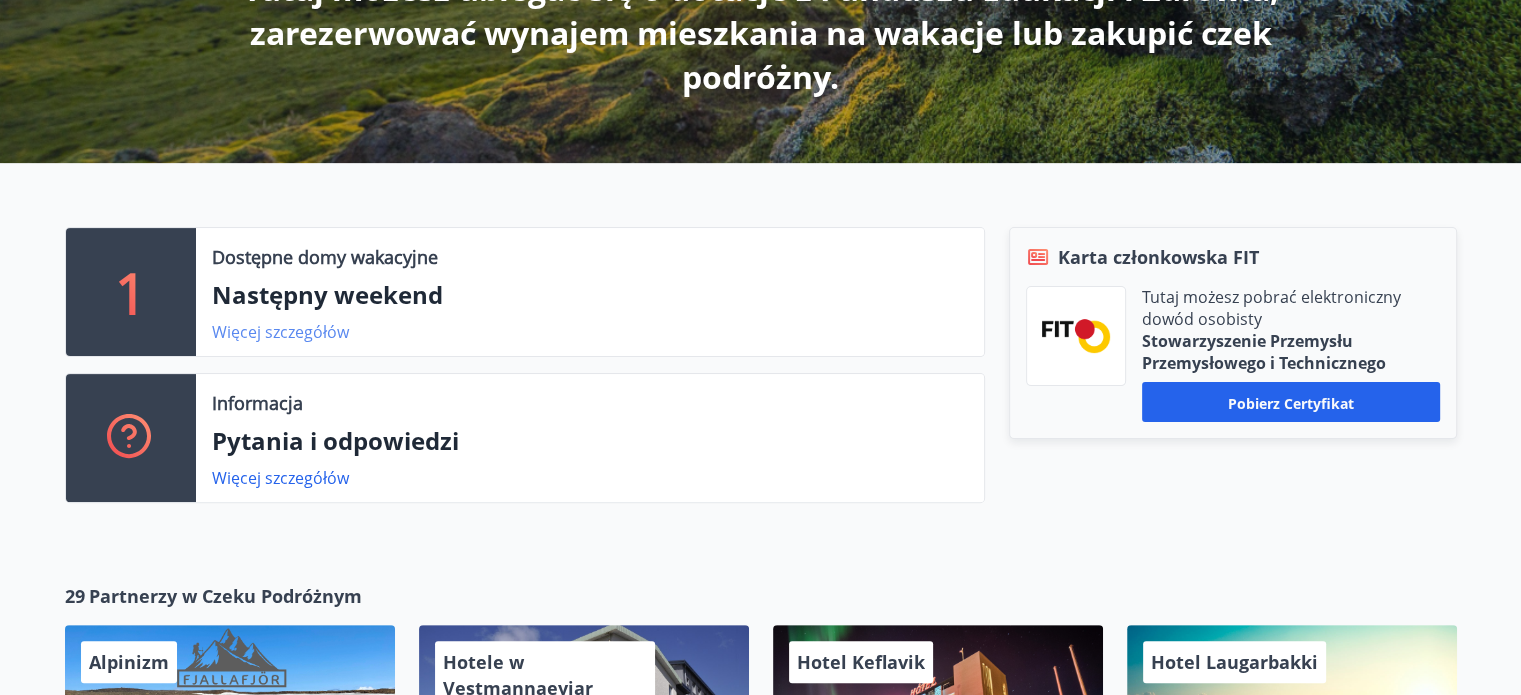 click on "Więcej szczegółów" at bounding box center [280, 332] 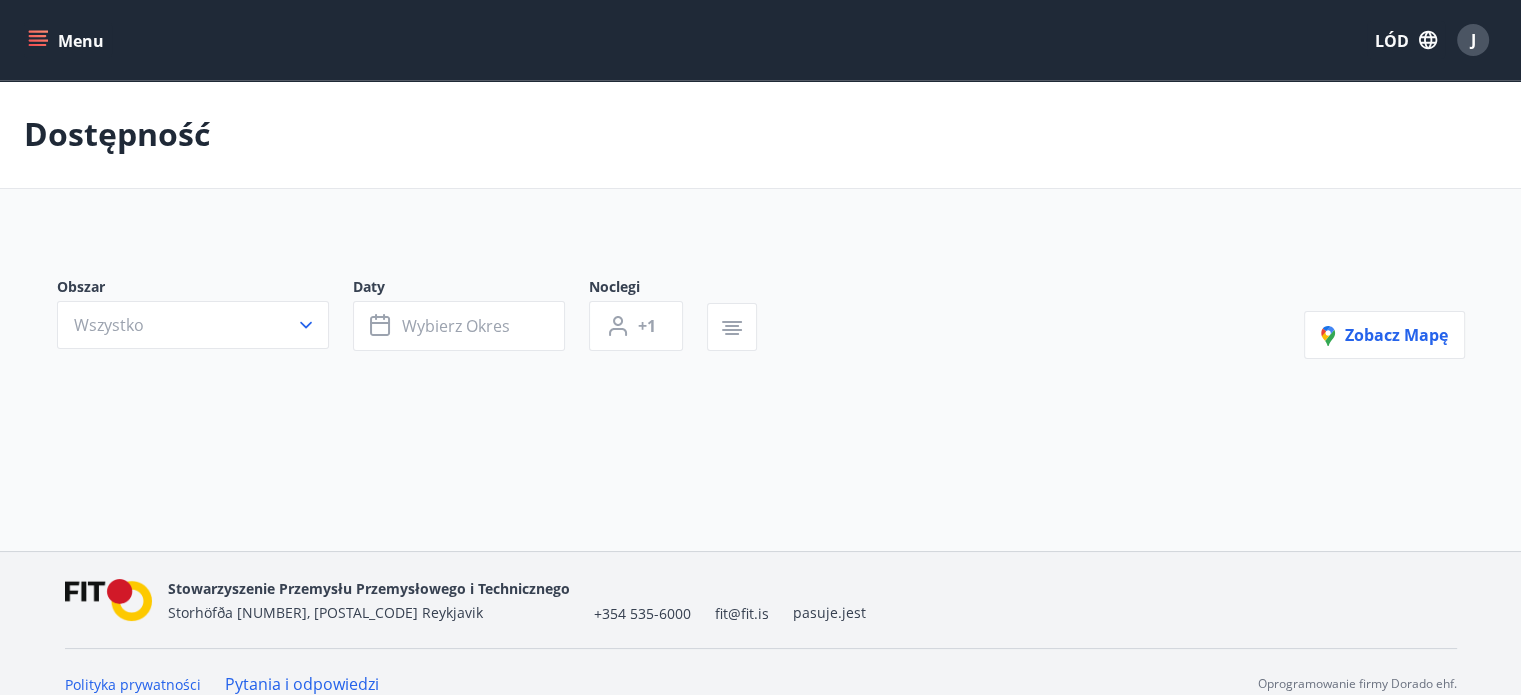 type on "*" 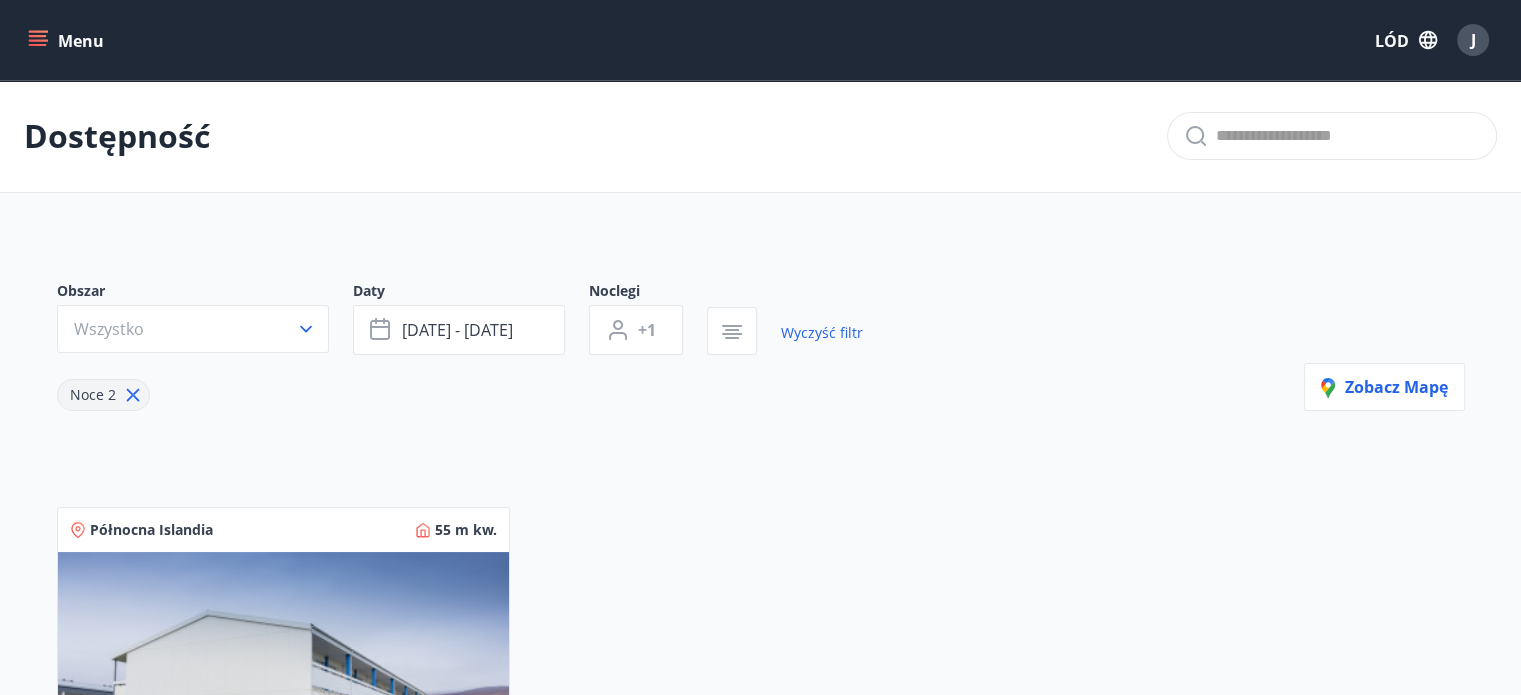 scroll, scrollTop: 300, scrollLeft: 0, axis: vertical 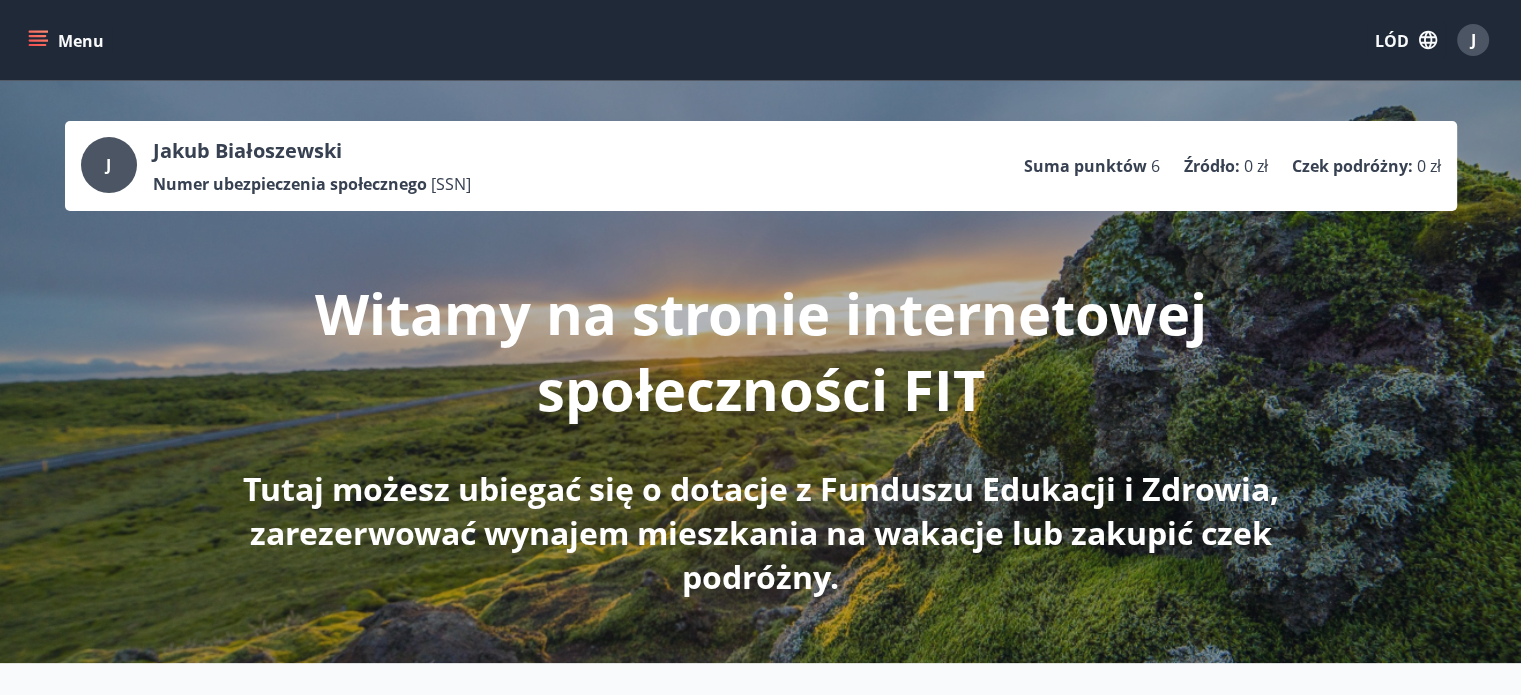 click on "LÓD" at bounding box center (1406, 40) 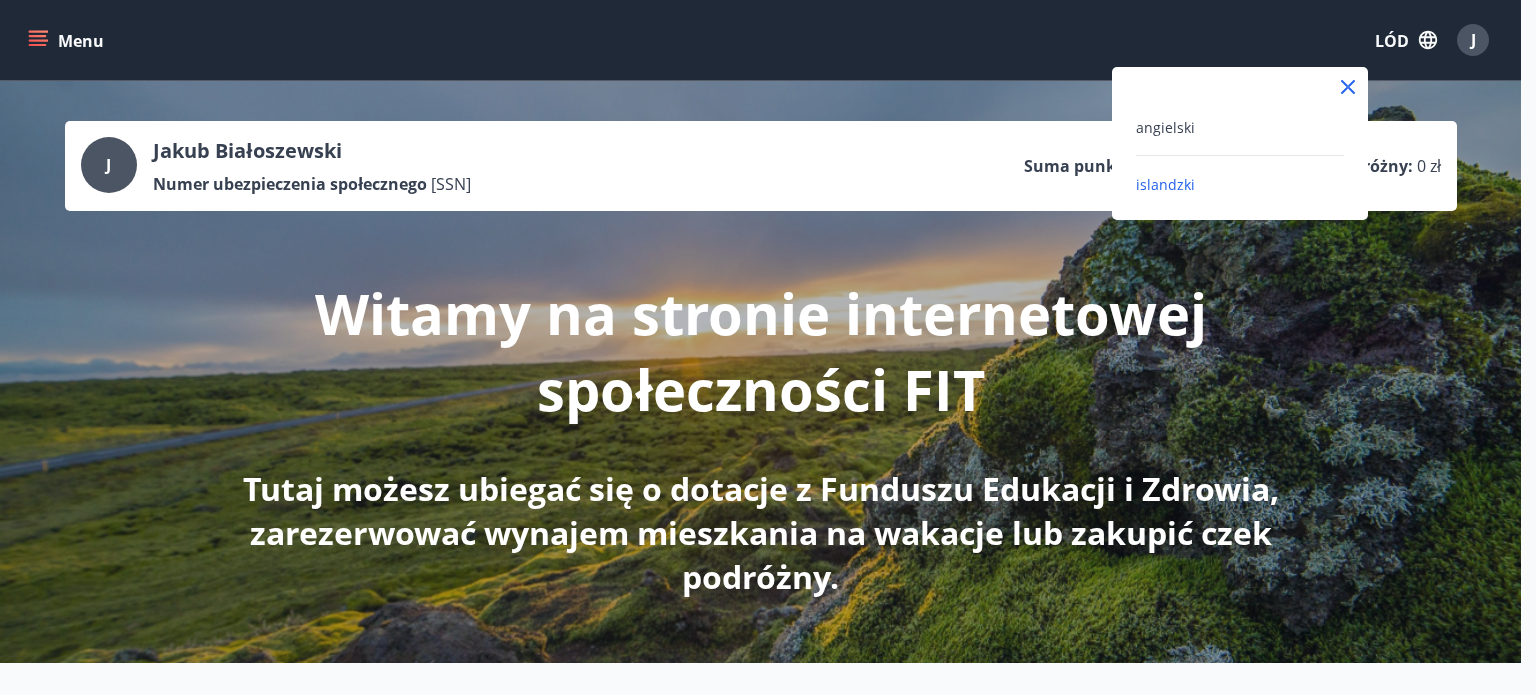 click at bounding box center (768, 347) 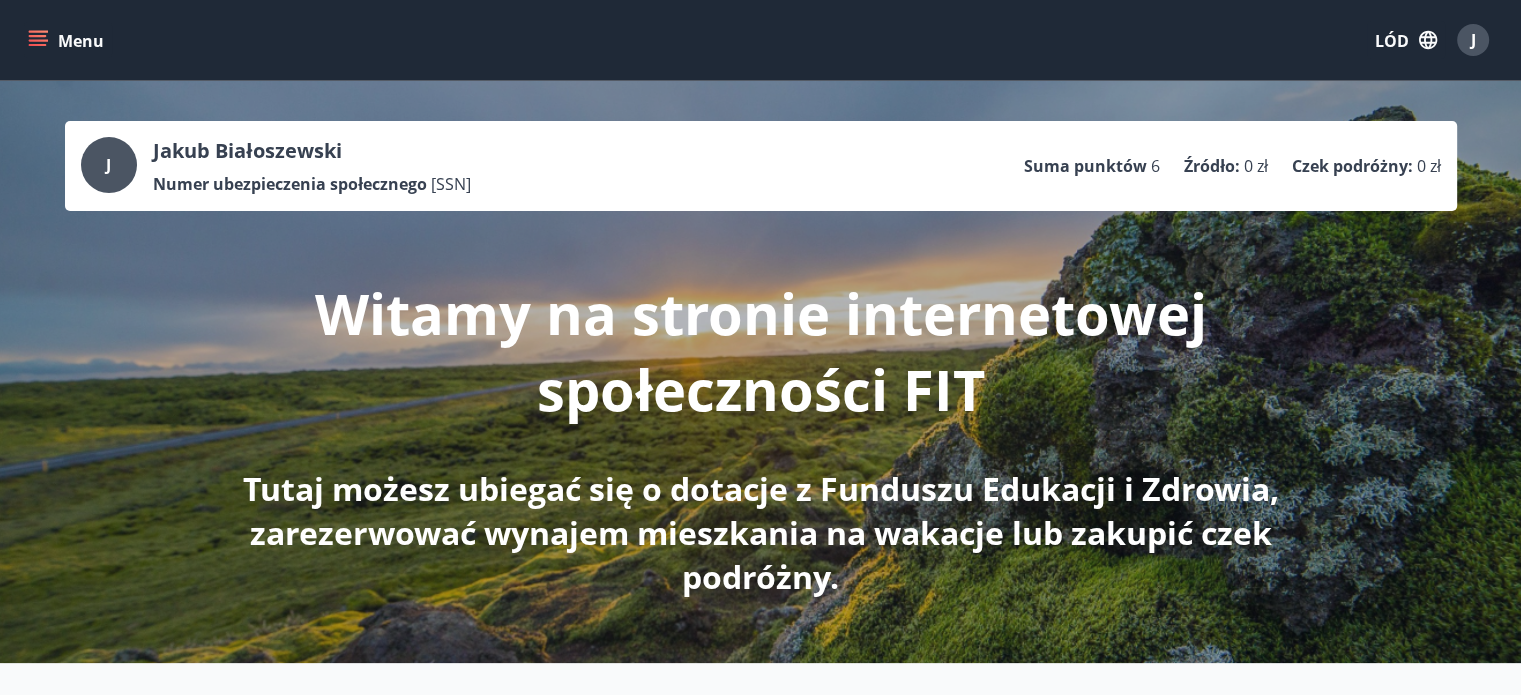 click on "J" at bounding box center (1473, 40) 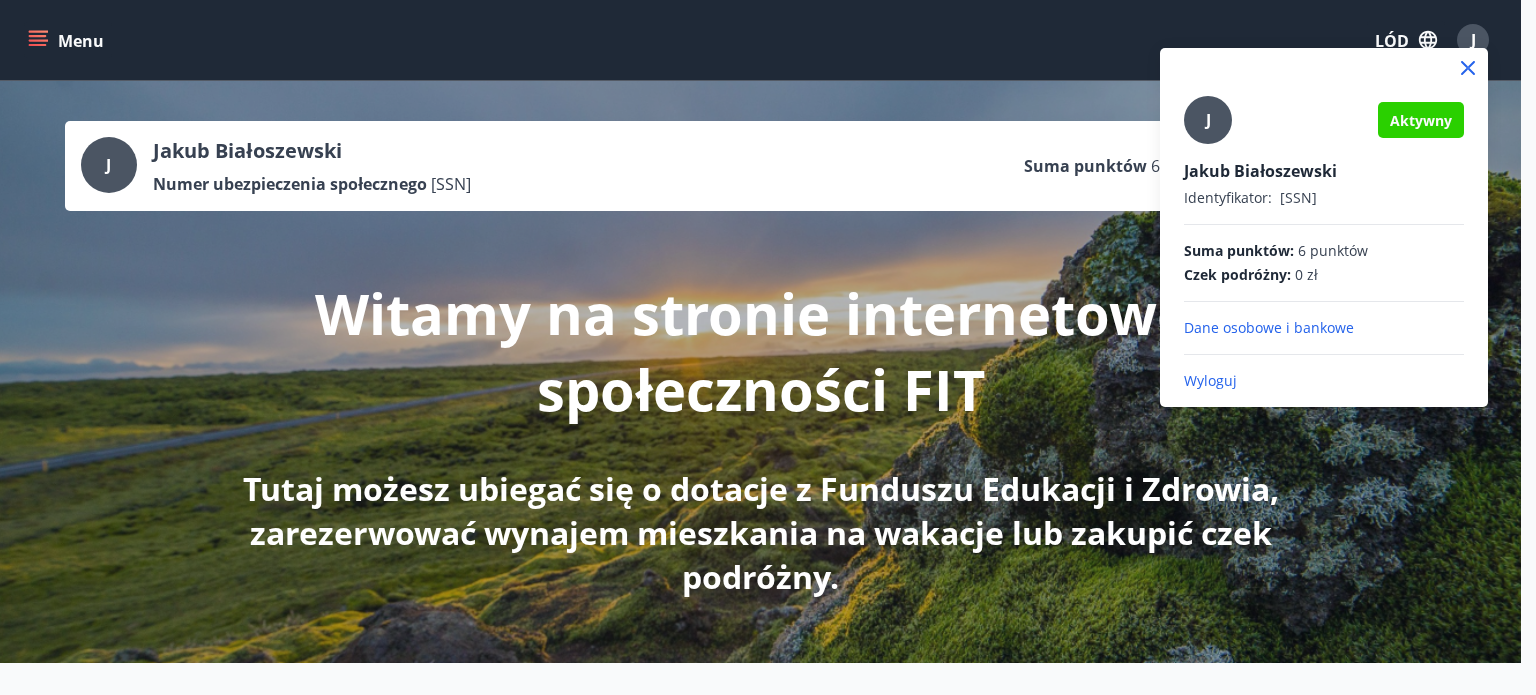 click on "Wyloguj" at bounding box center (1210, 380) 